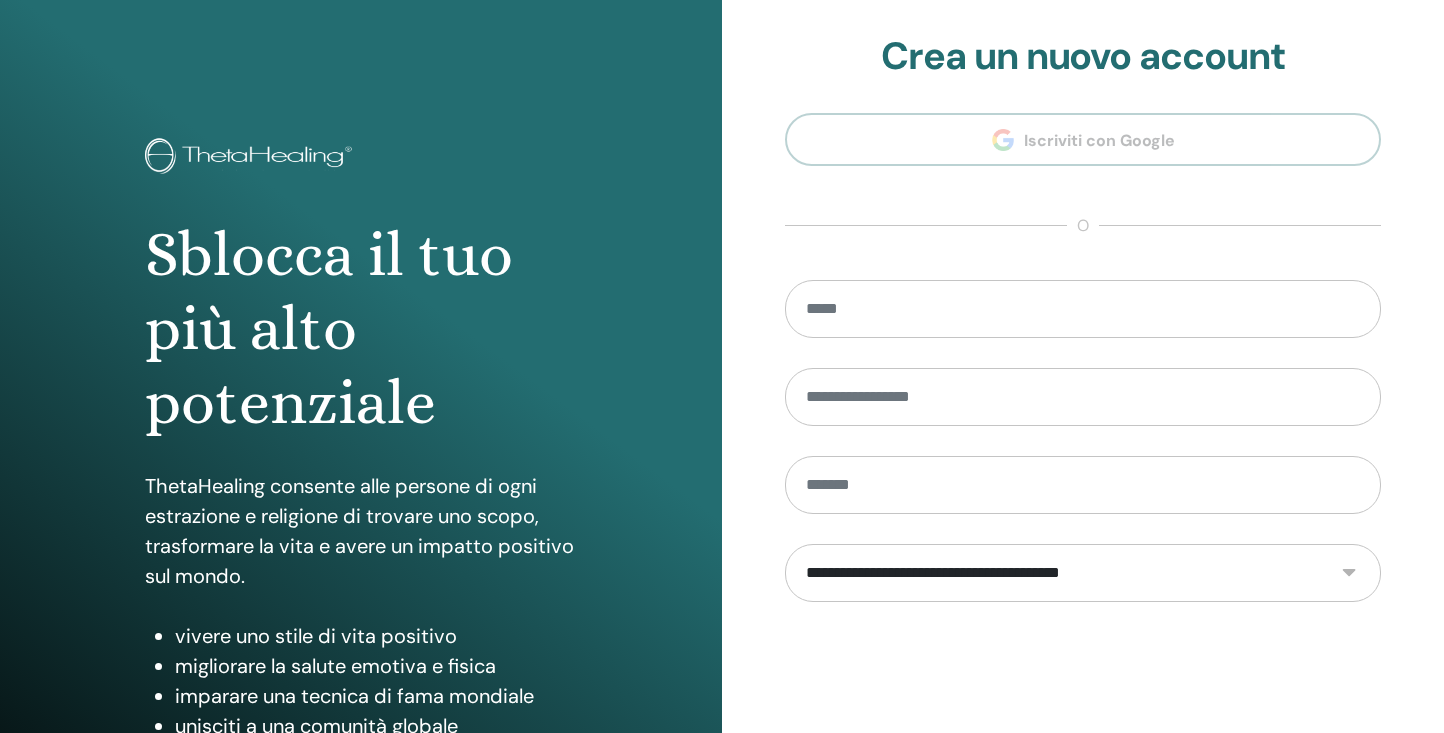 scroll, scrollTop: 227, scrollLeft: 0, axis: vertical 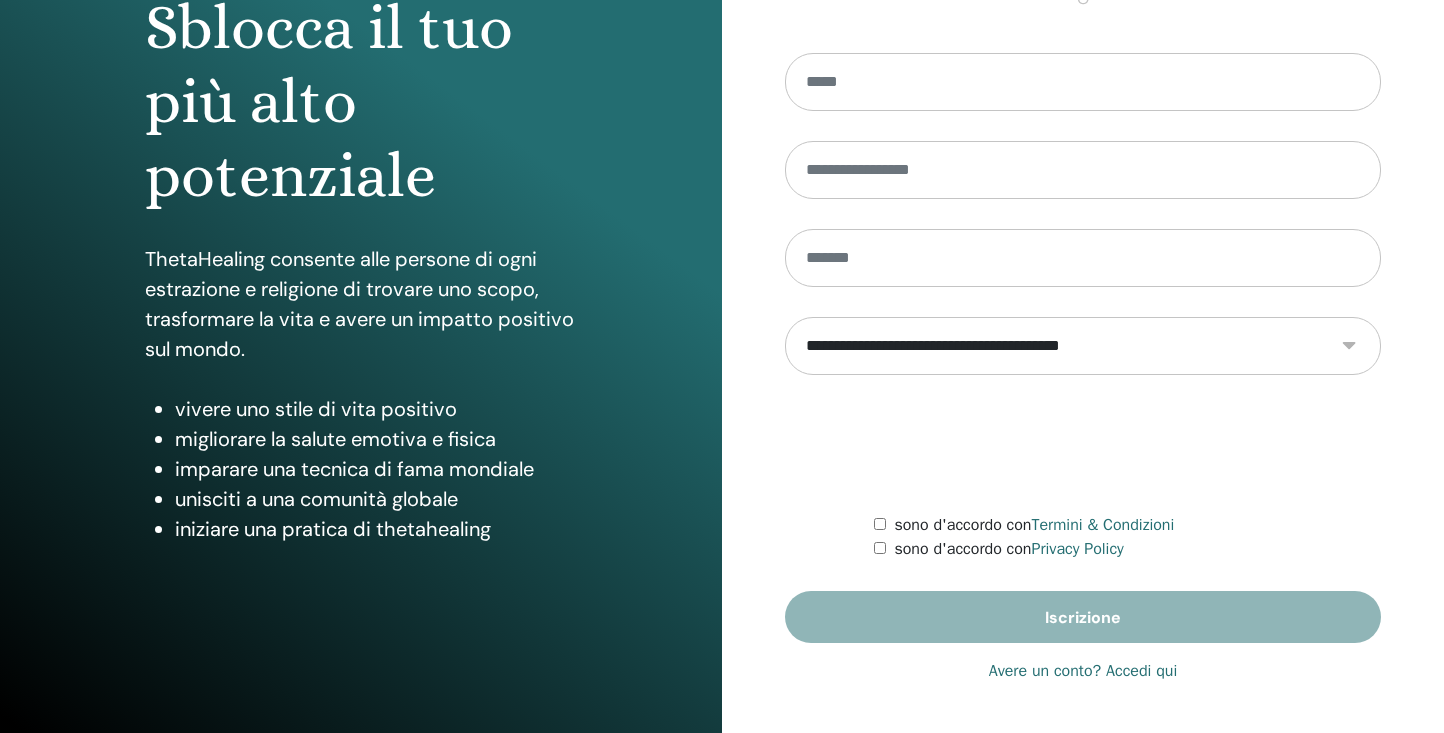 click on "Avere un conto? Accedi qui" at bounding box center [1083, 671] 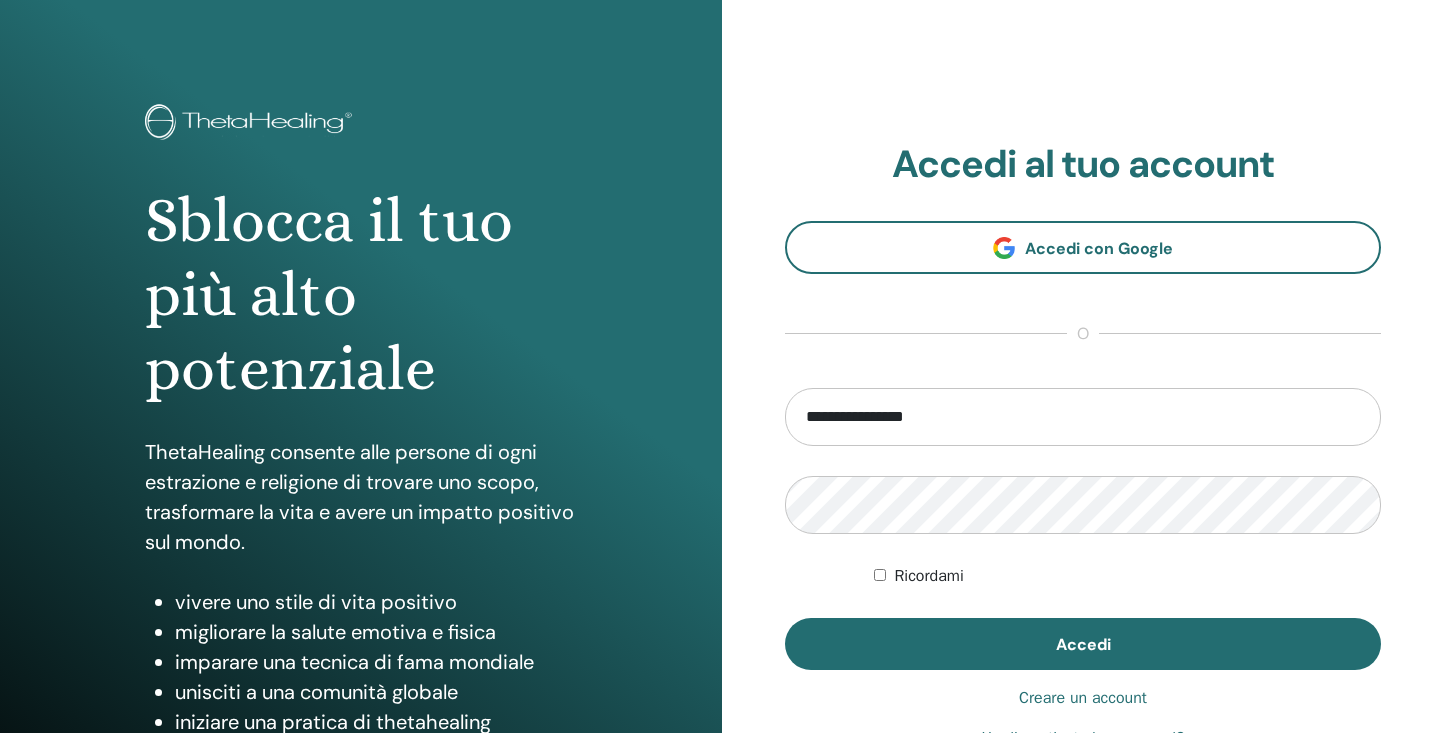 scroll, scrollTop: 0, scrollLeft: 0, axis: both 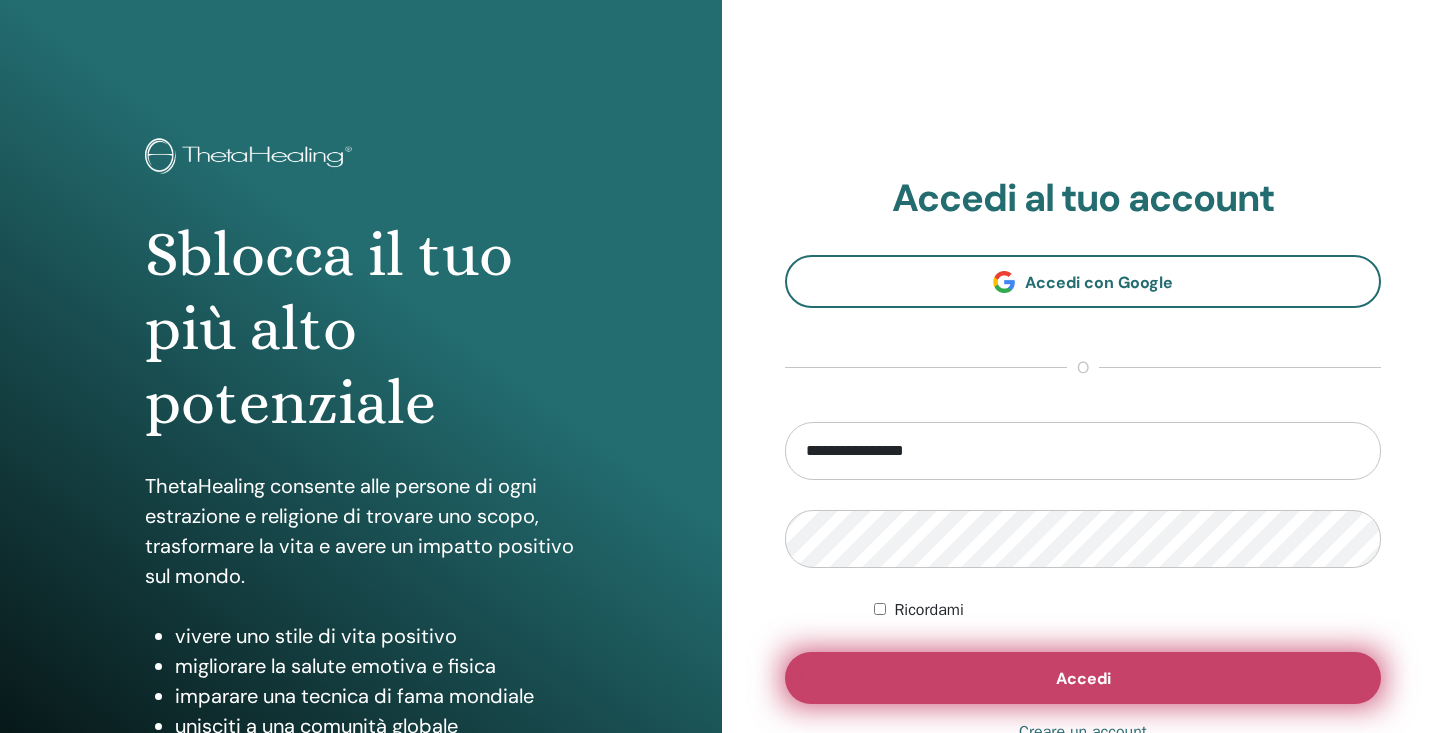 click on "Accedi" at bounding box center (1083, 678) 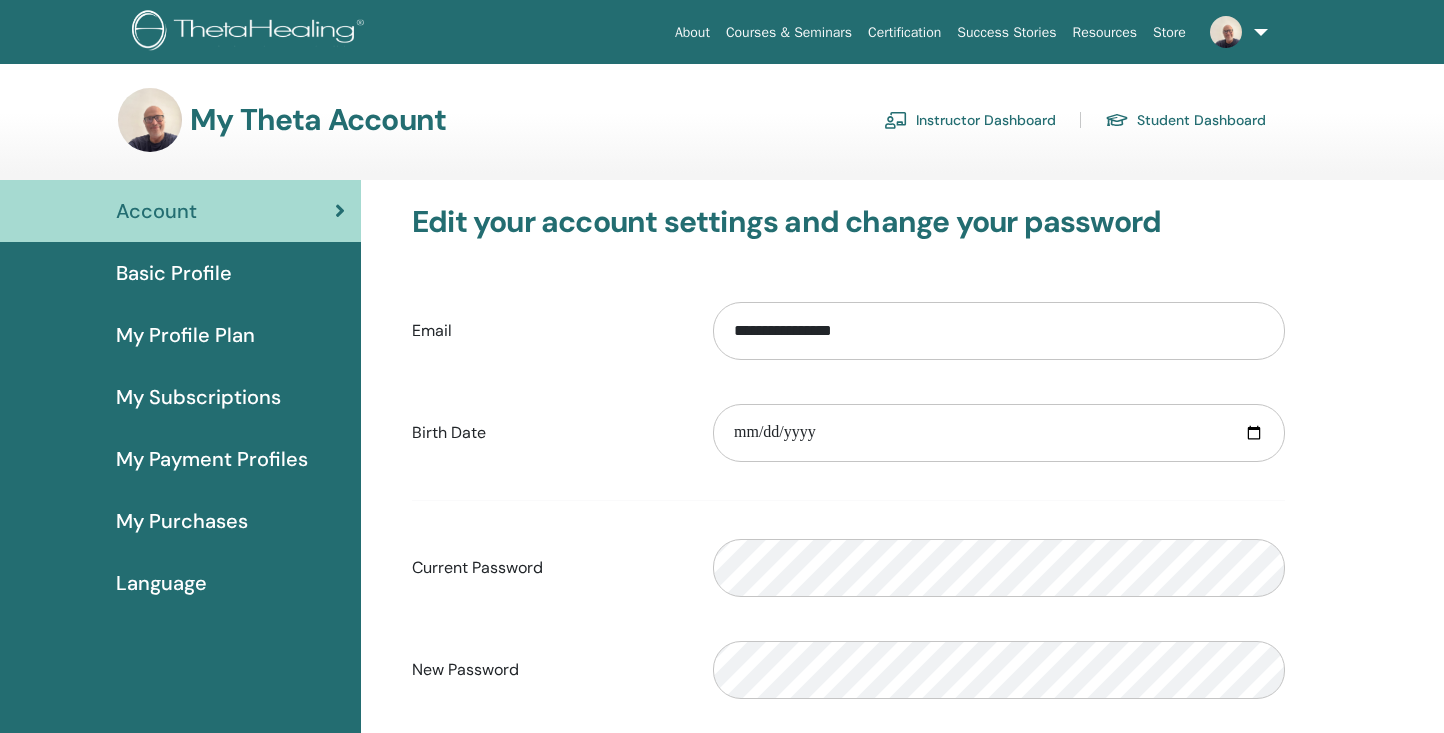 scroll, scrollTop: 163, scrollLeft: 0, axis: vertical 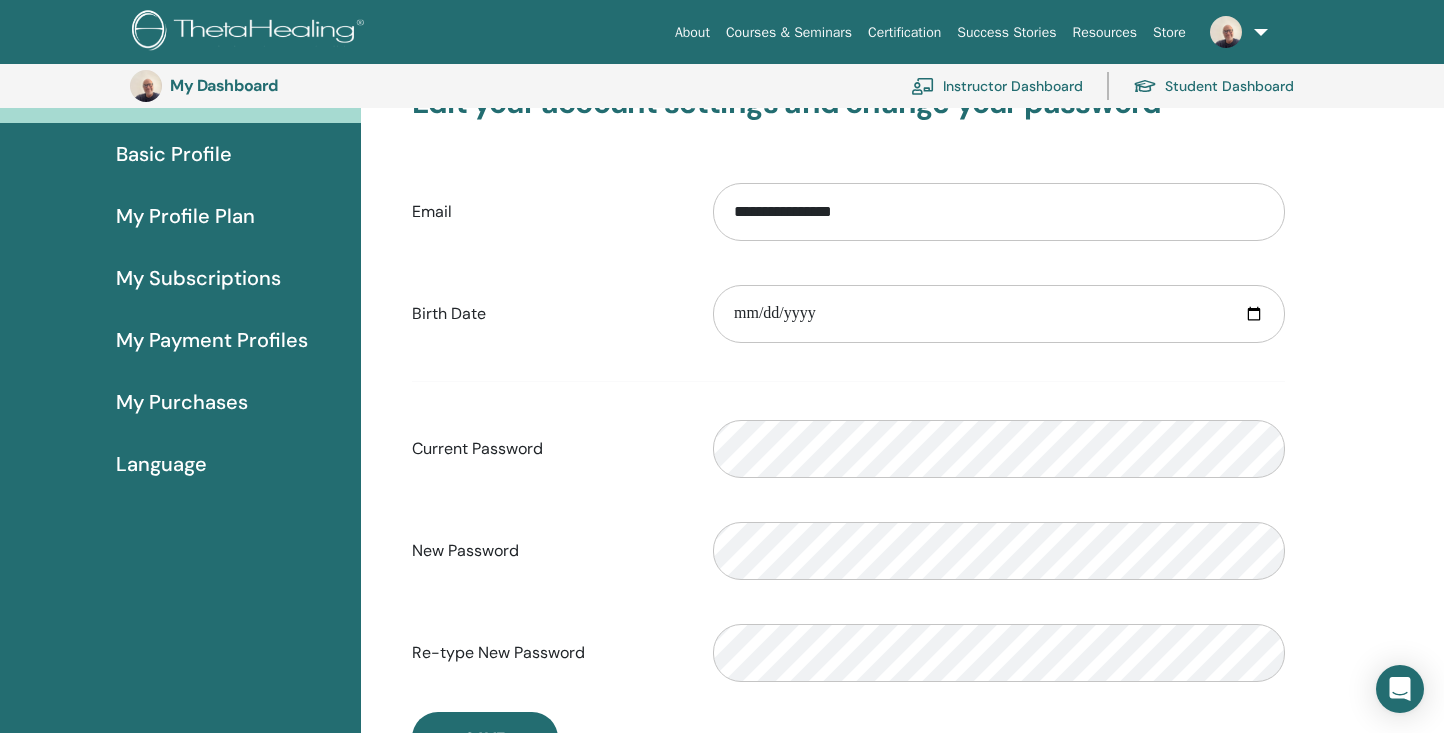click on "My Purchases" at bounding box center (182, 402) 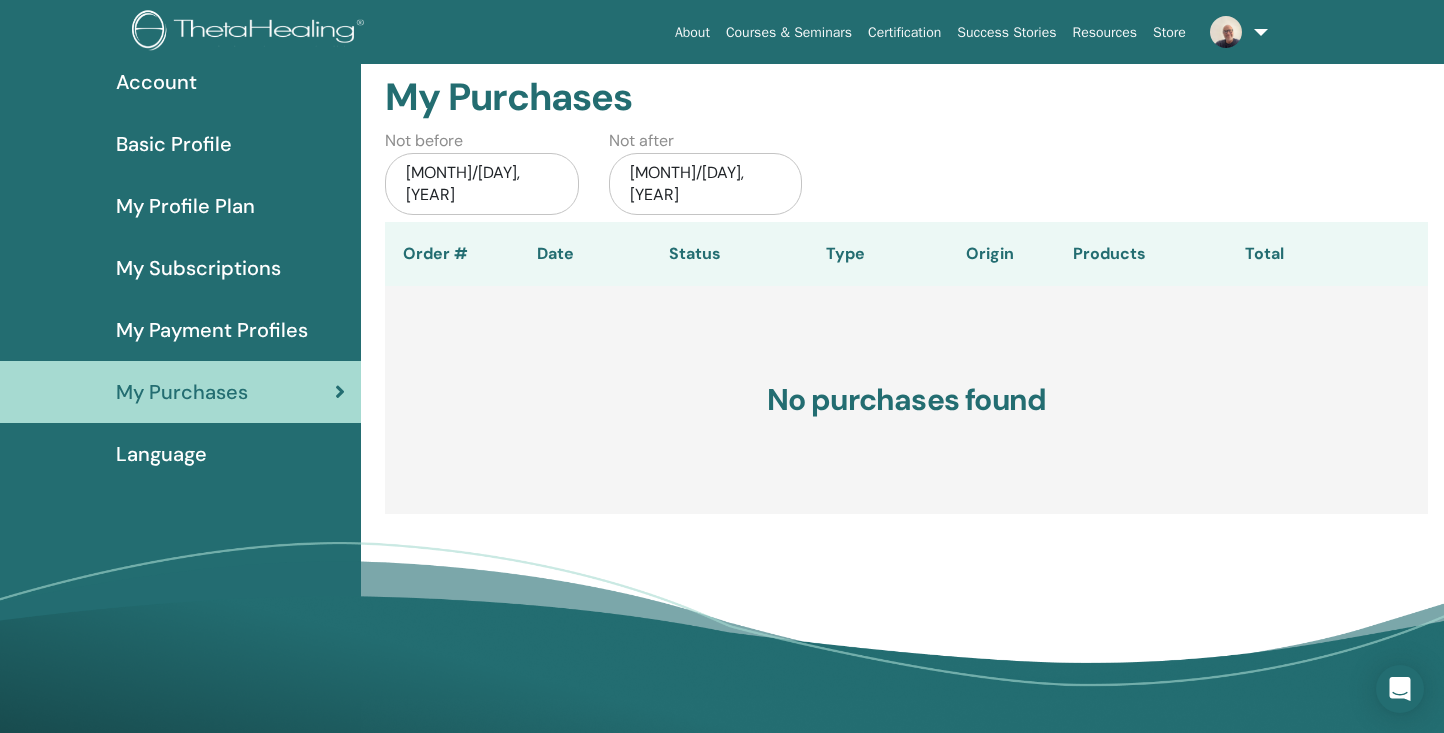 scroll, scrollTop: 0, scrollLeft: 0, axis: both 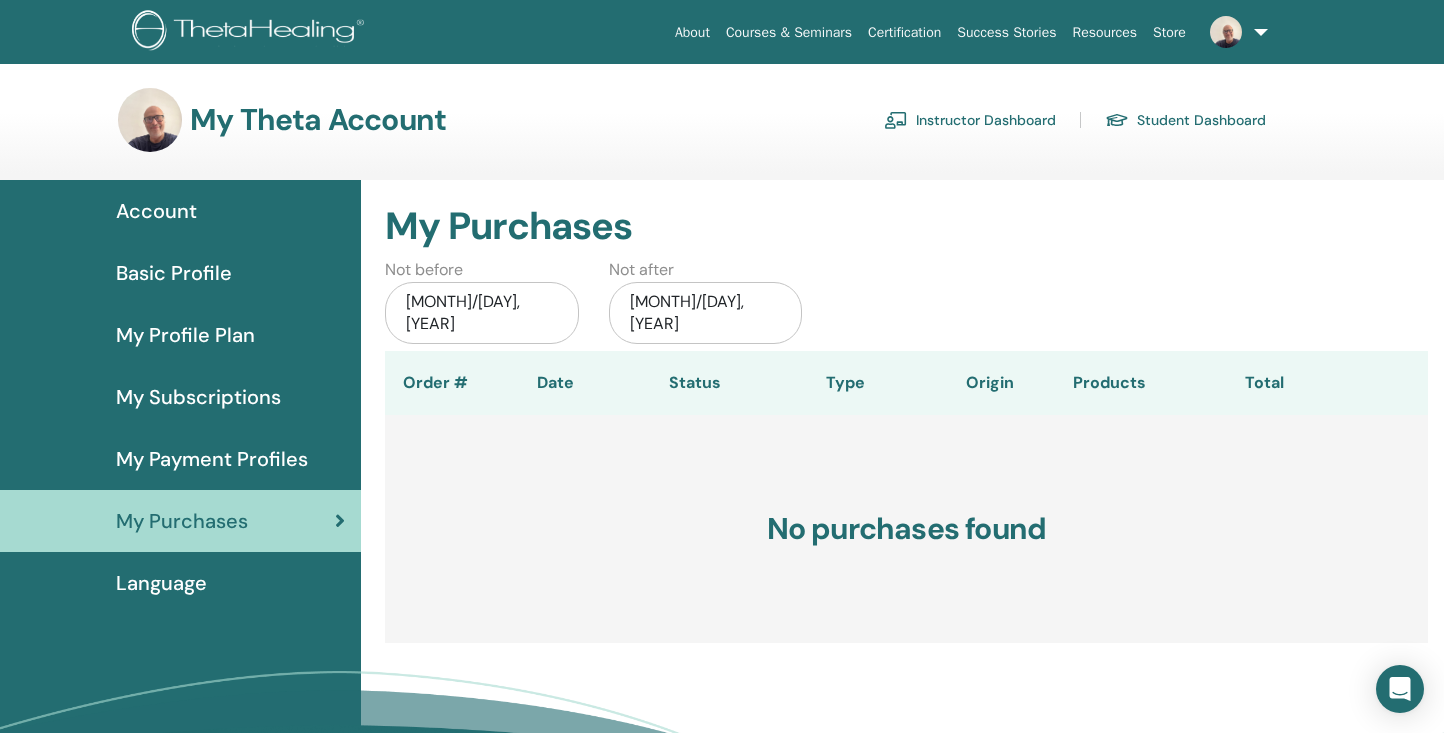 click on "Basic Profile" at bounding box center (174, 273) 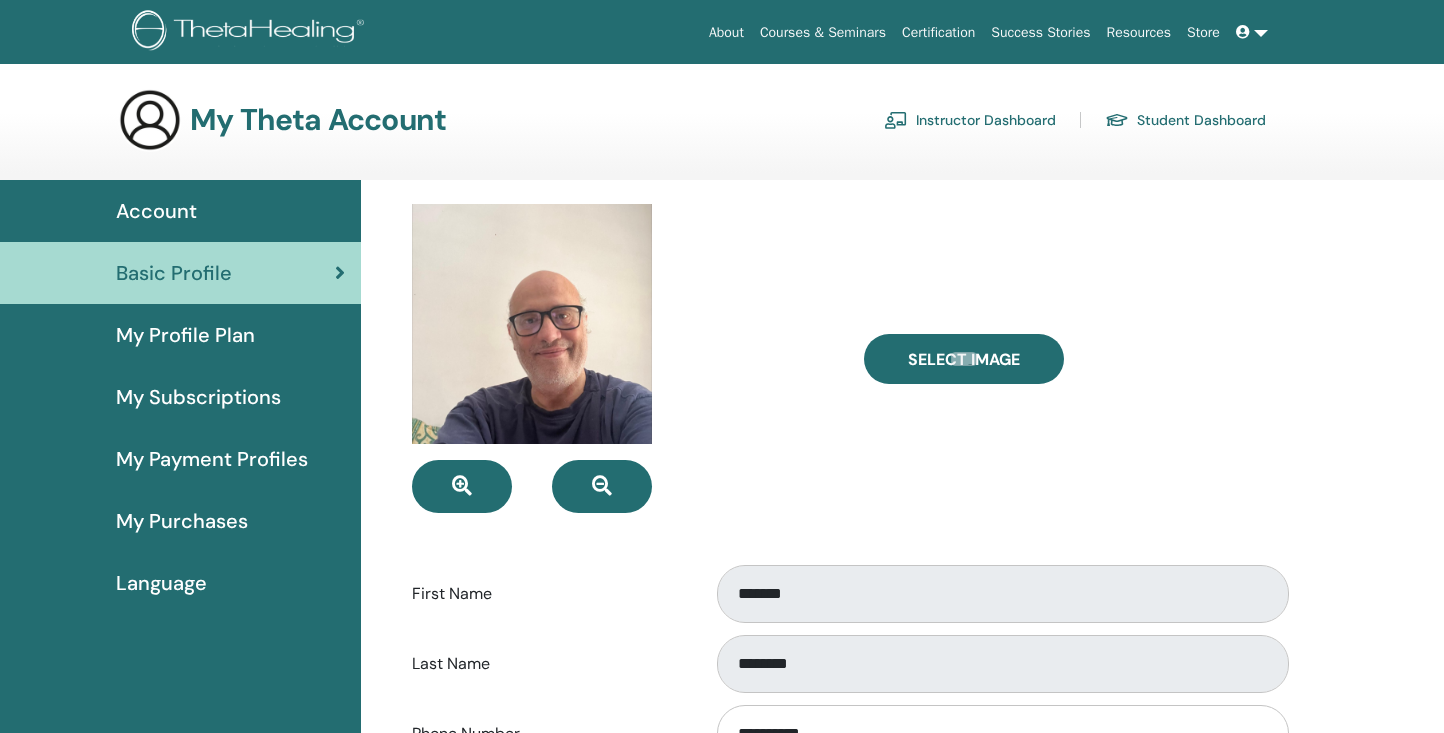 scroll, scrollTop: 0, scrollLeft: 0, axis: both 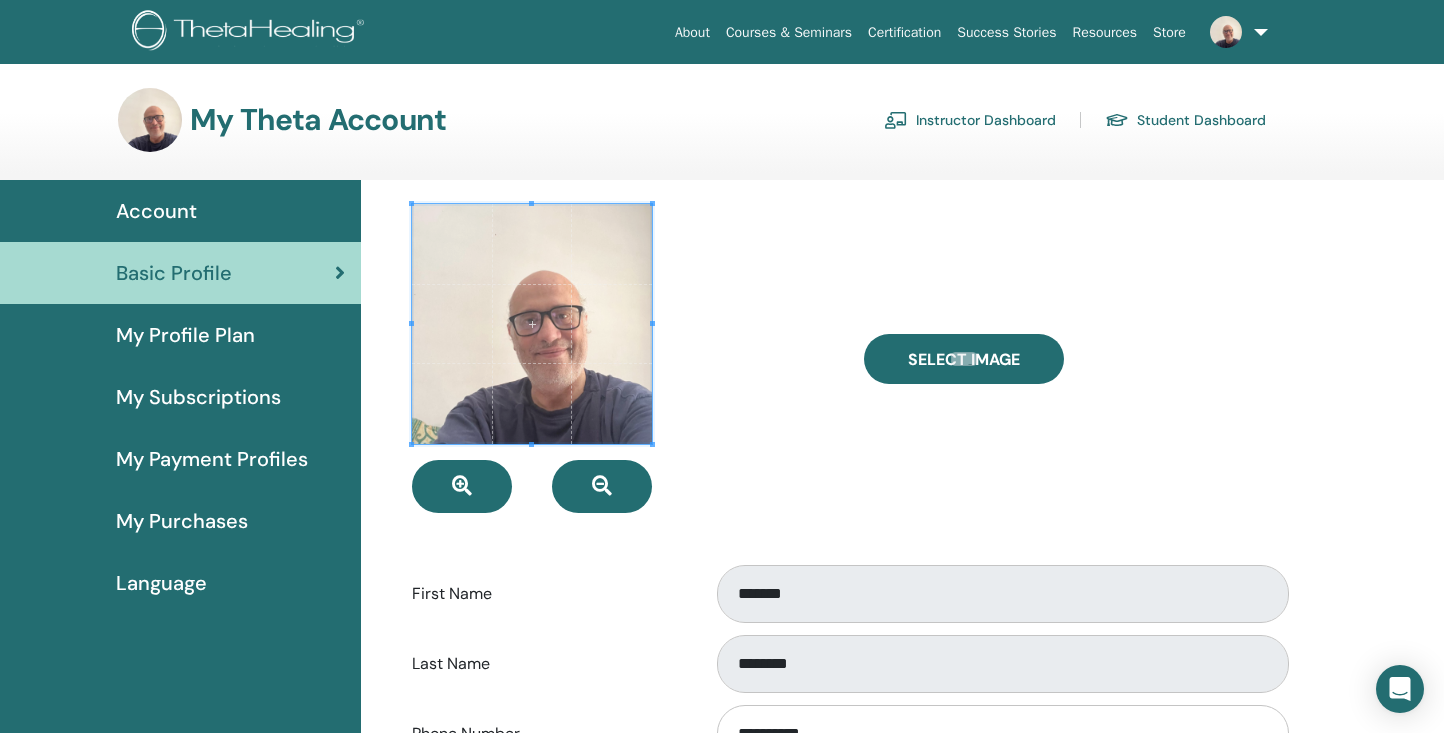 click on "Student Dashboard" at bounding box center (1185, 120) 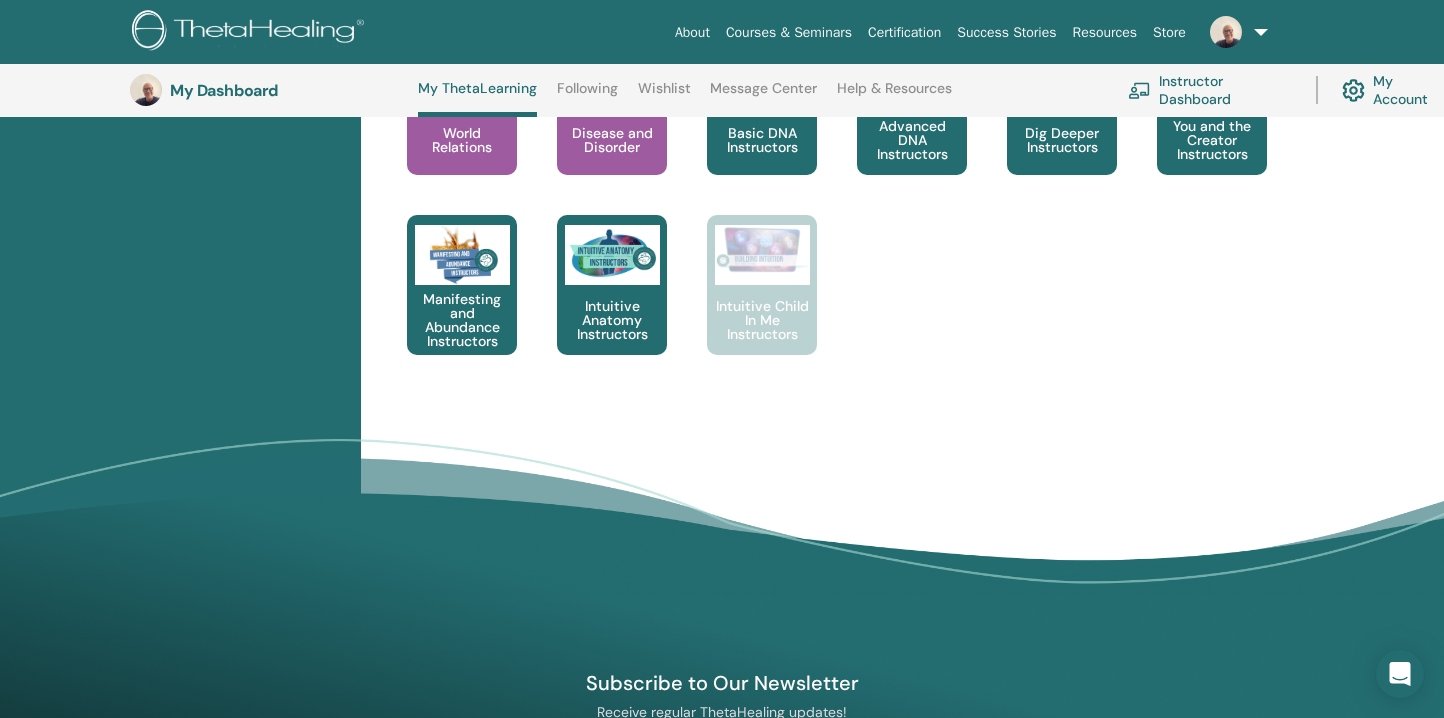 scroll, scrollTop: 789, scrollLeft: 0, axis: vertical 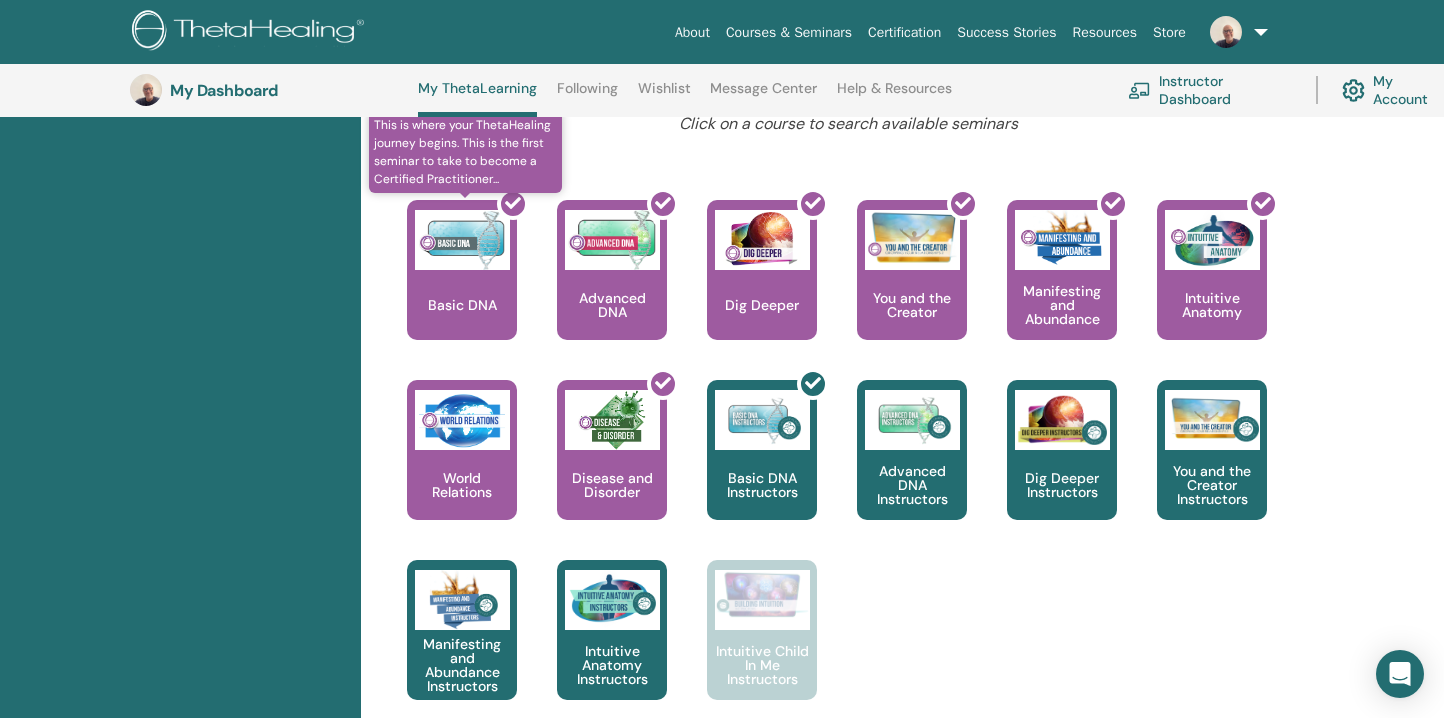 click at bounding box center [474, 278] 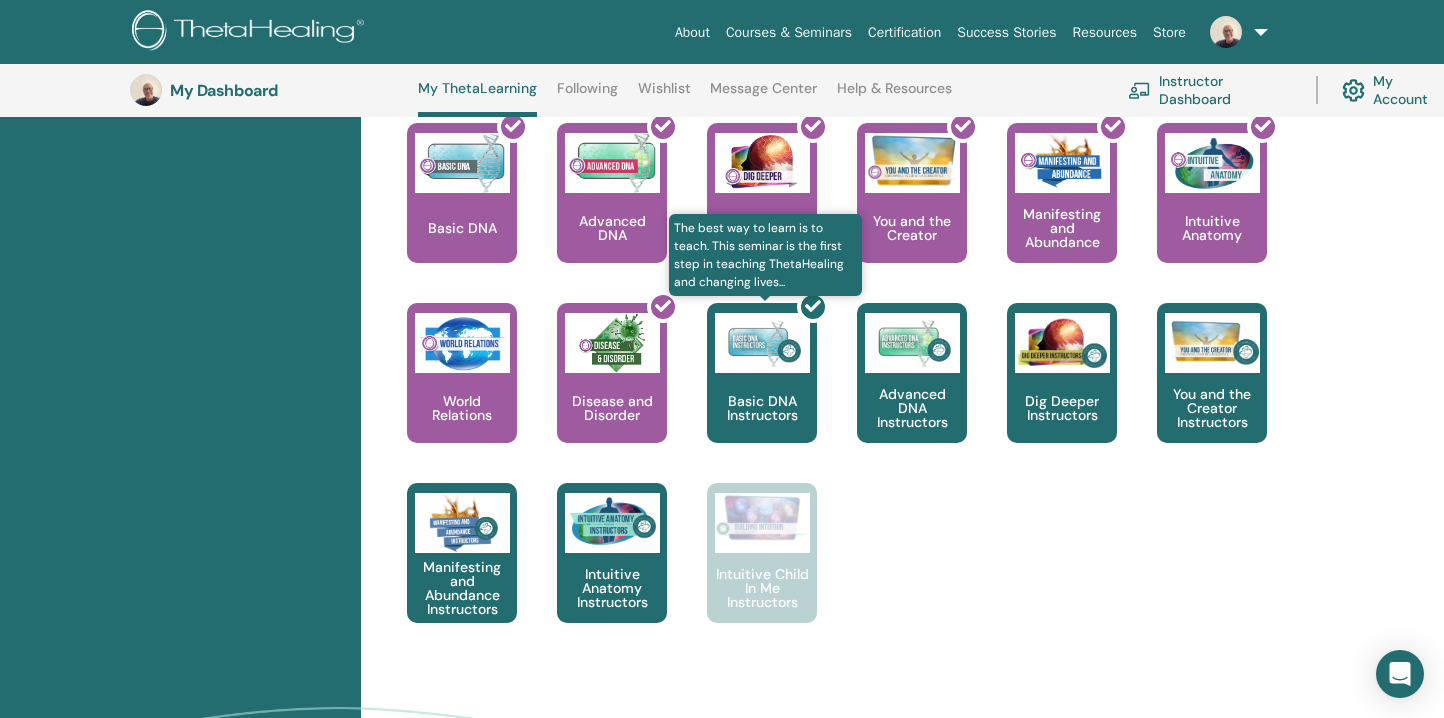 scroll, scrollTop: 566, scrollLeft: 0, axis: vertical 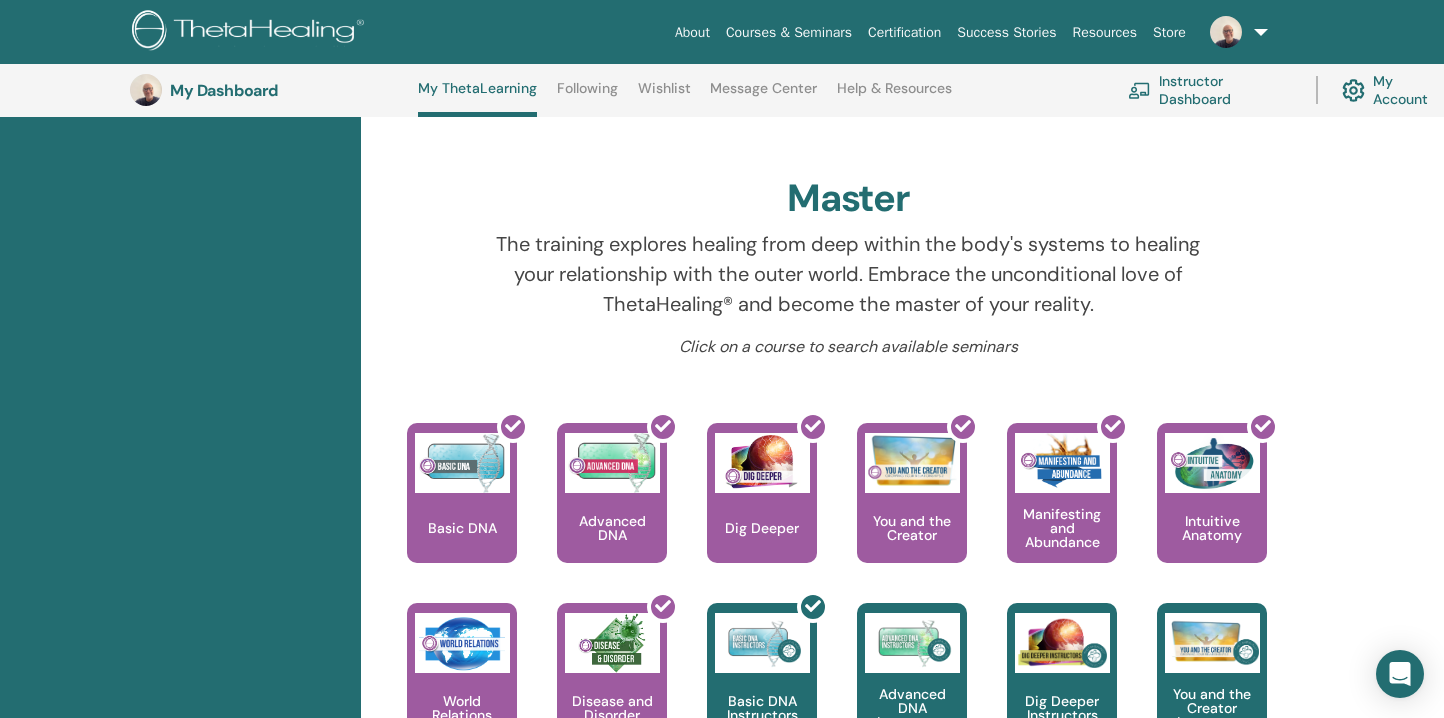 click on "Instructor Dashboard" at bounding box center (1210, 90) 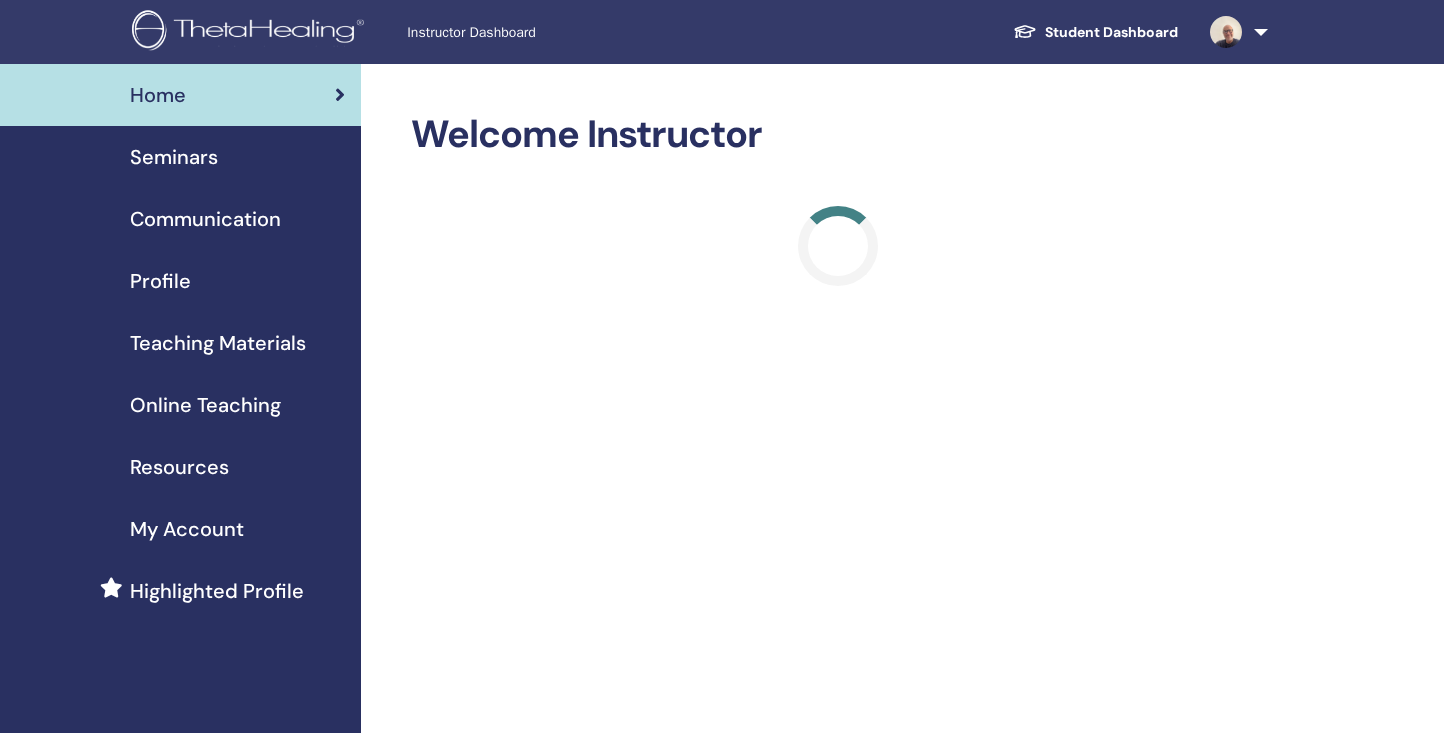 scroll, scrollTop: 0, scrollLeft: 0, axis: both 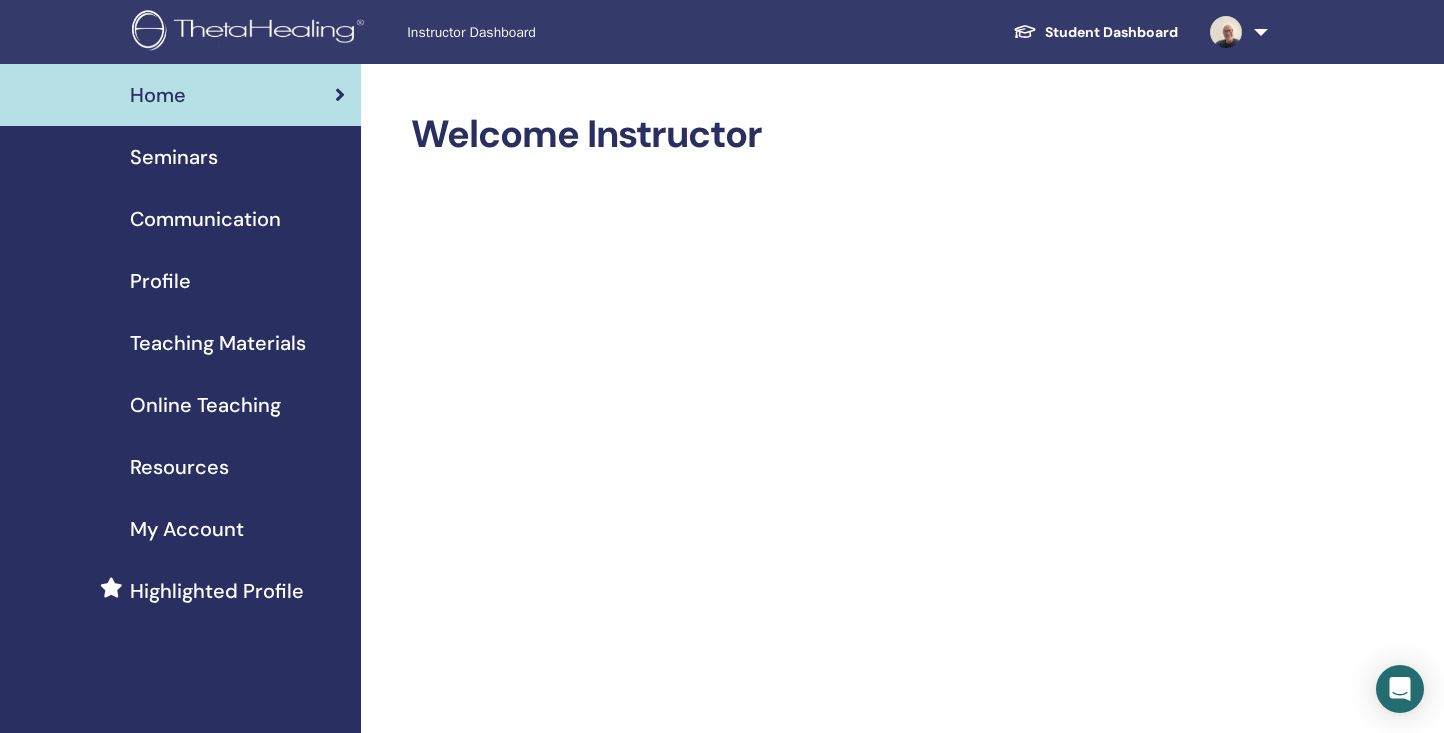 click on "Profile" at bounding box center (160, 281) 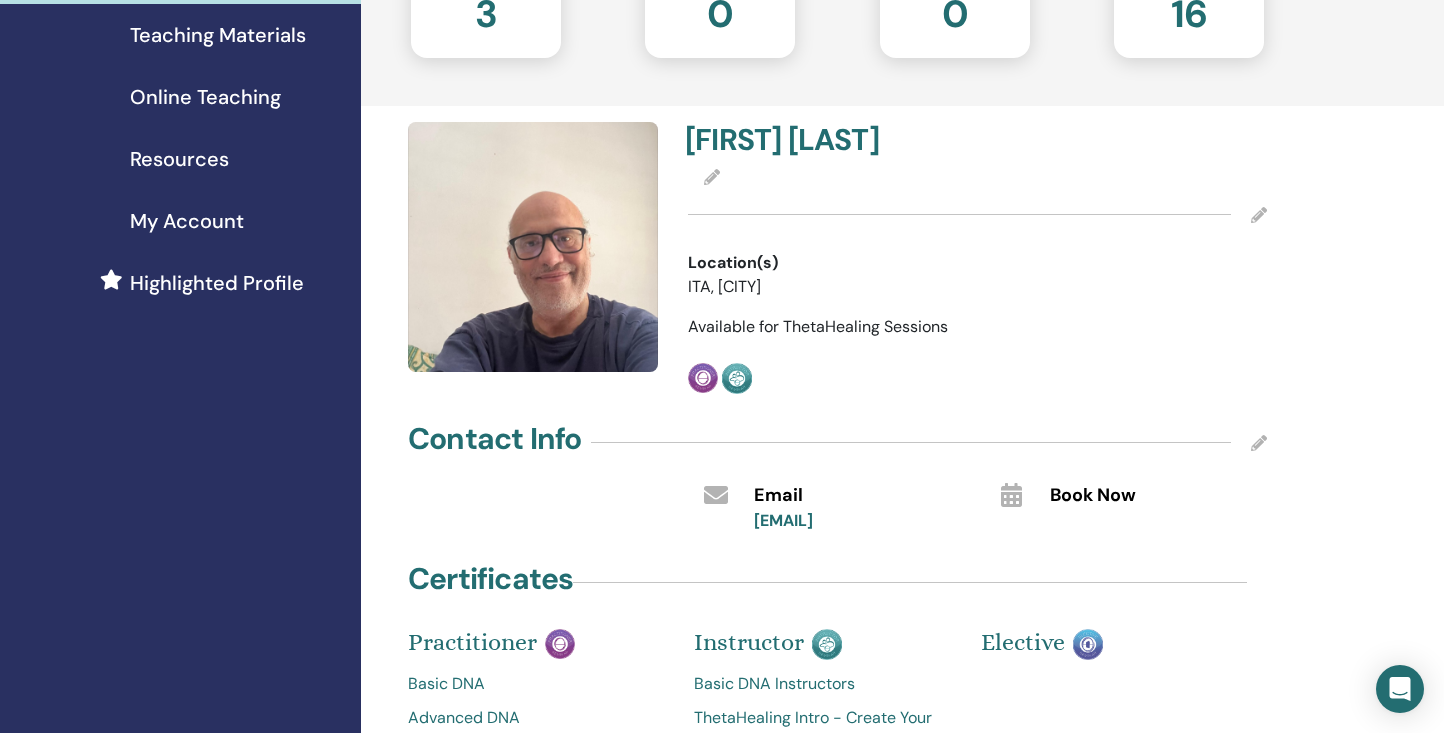 scroll, scrollTop: 0, scrollLeft: 0, axis: both 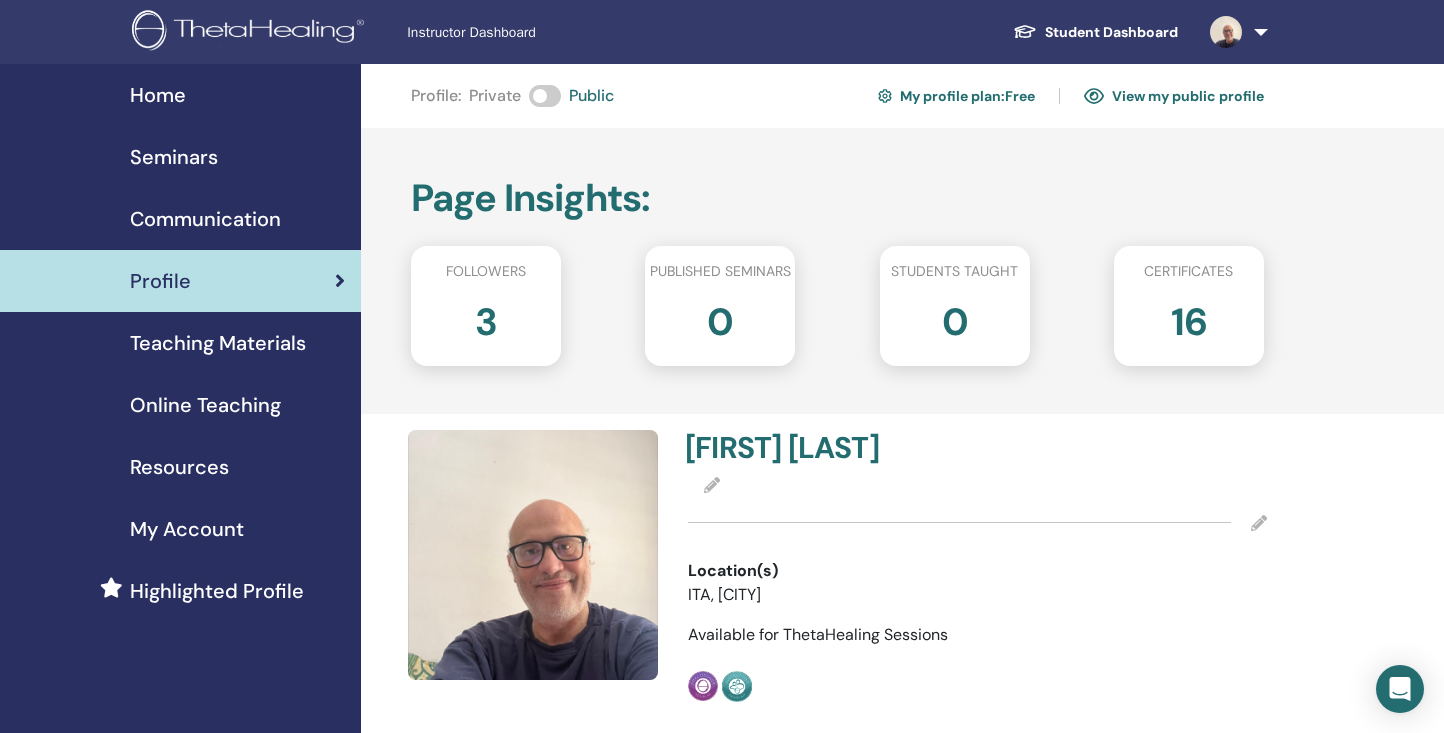 click on "16" at bounding box center (1189, 318) 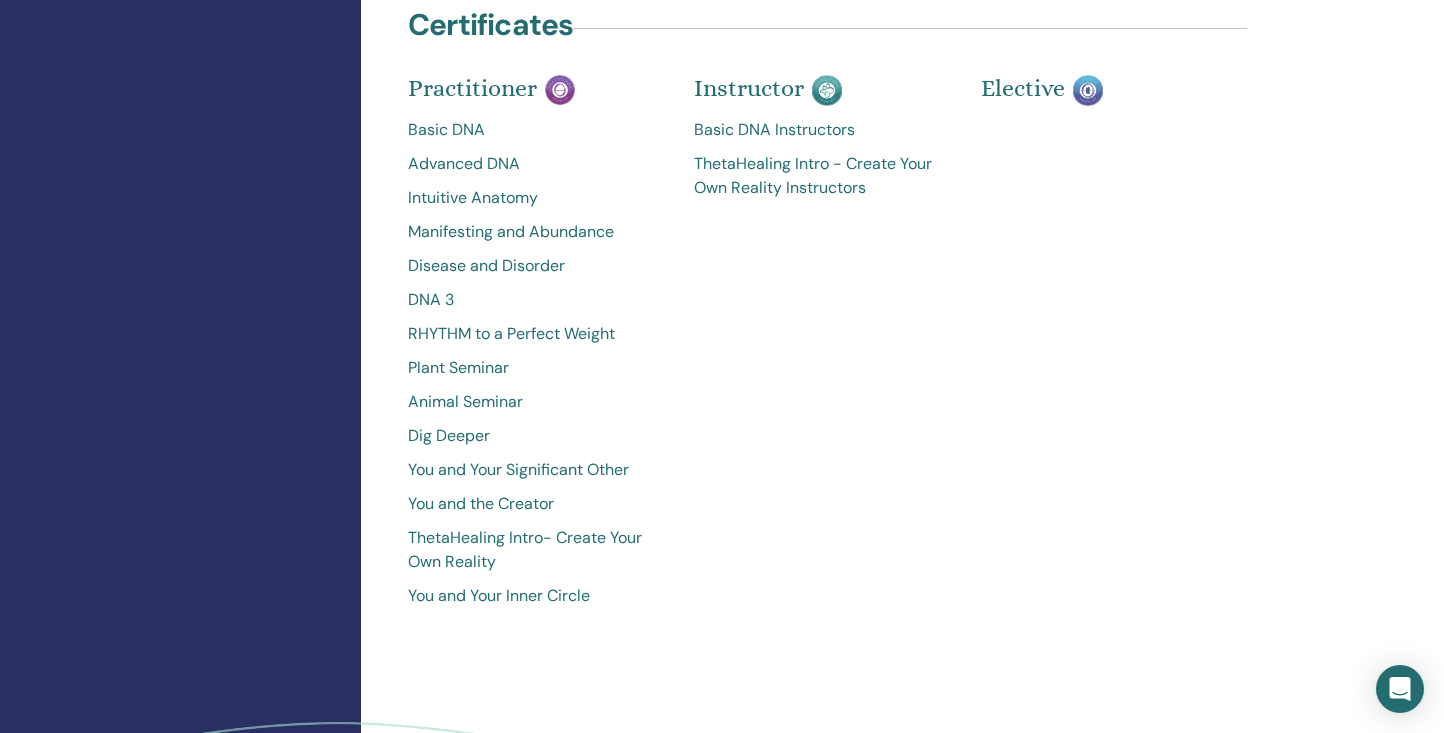 scroll, scrollTop: 858, scrollLeft: 0, axis: vertical 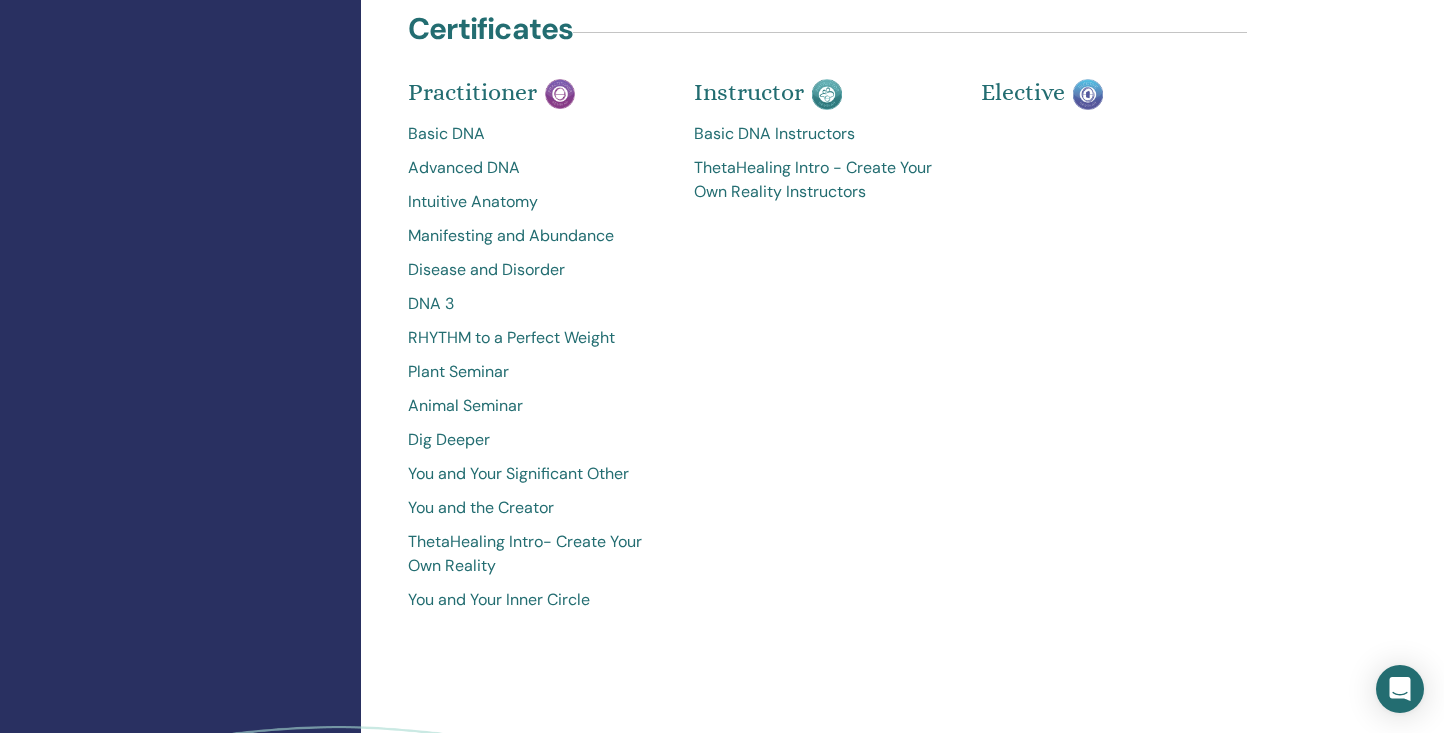 click on "Basic DNA" at bounding box center [536, 134] 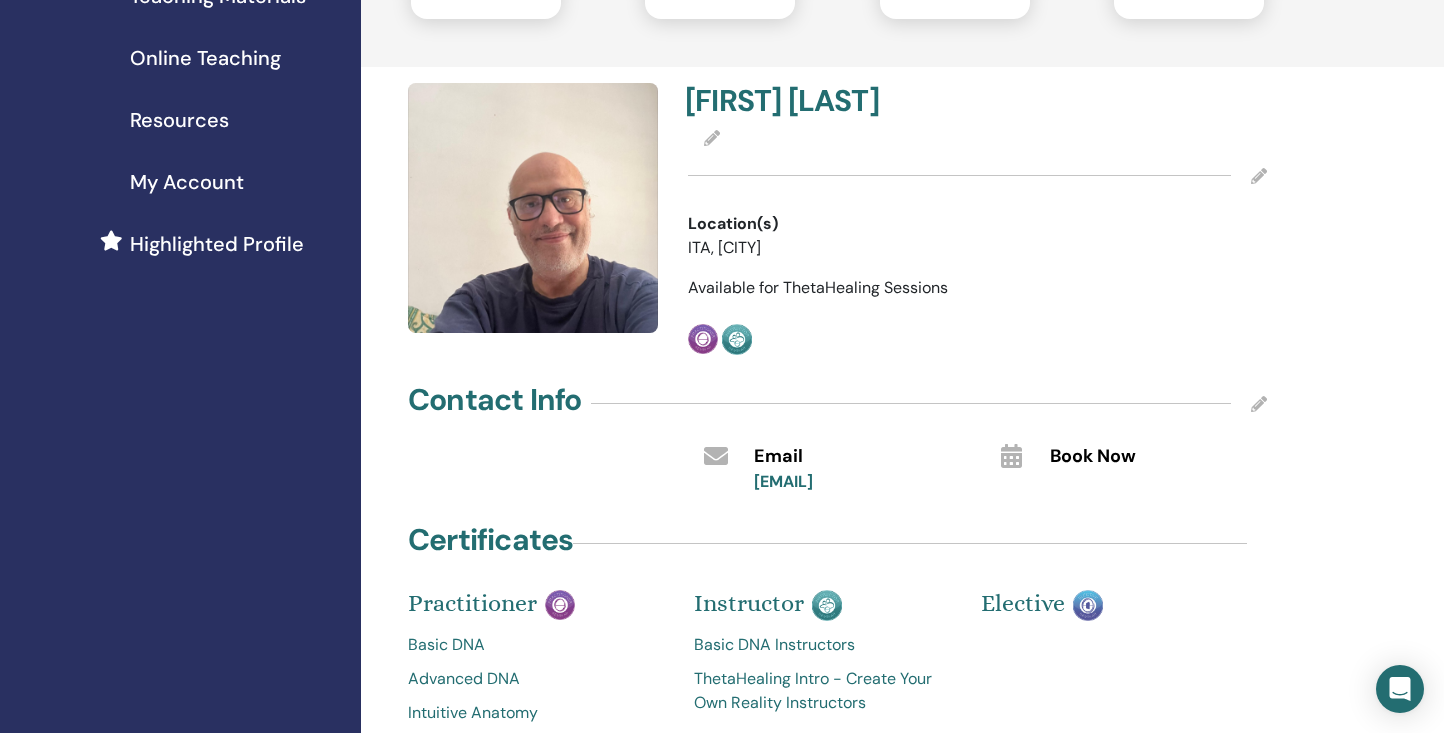scroll, scrollTop: 171, scrollLeft: 0, axis: vertical 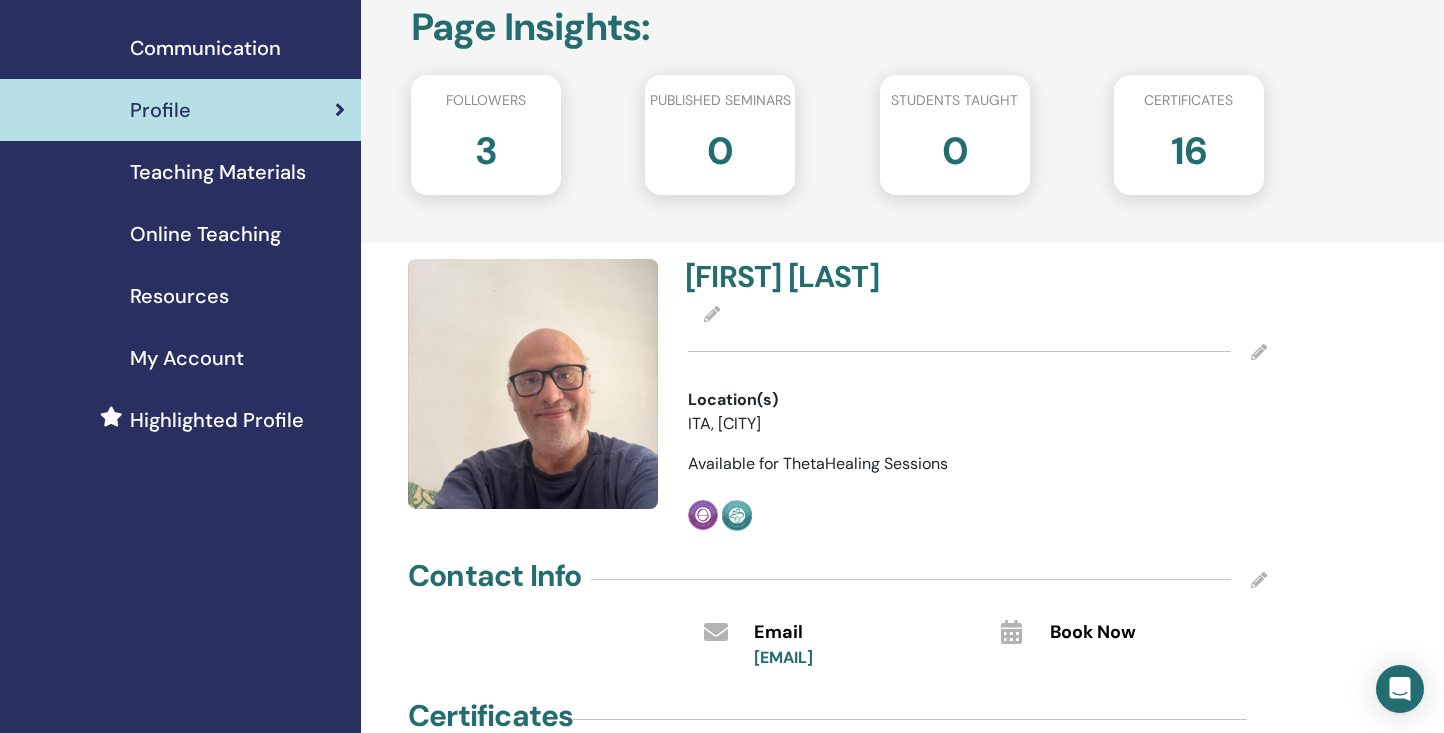 click on "16" at bounding box center (1189, 147) 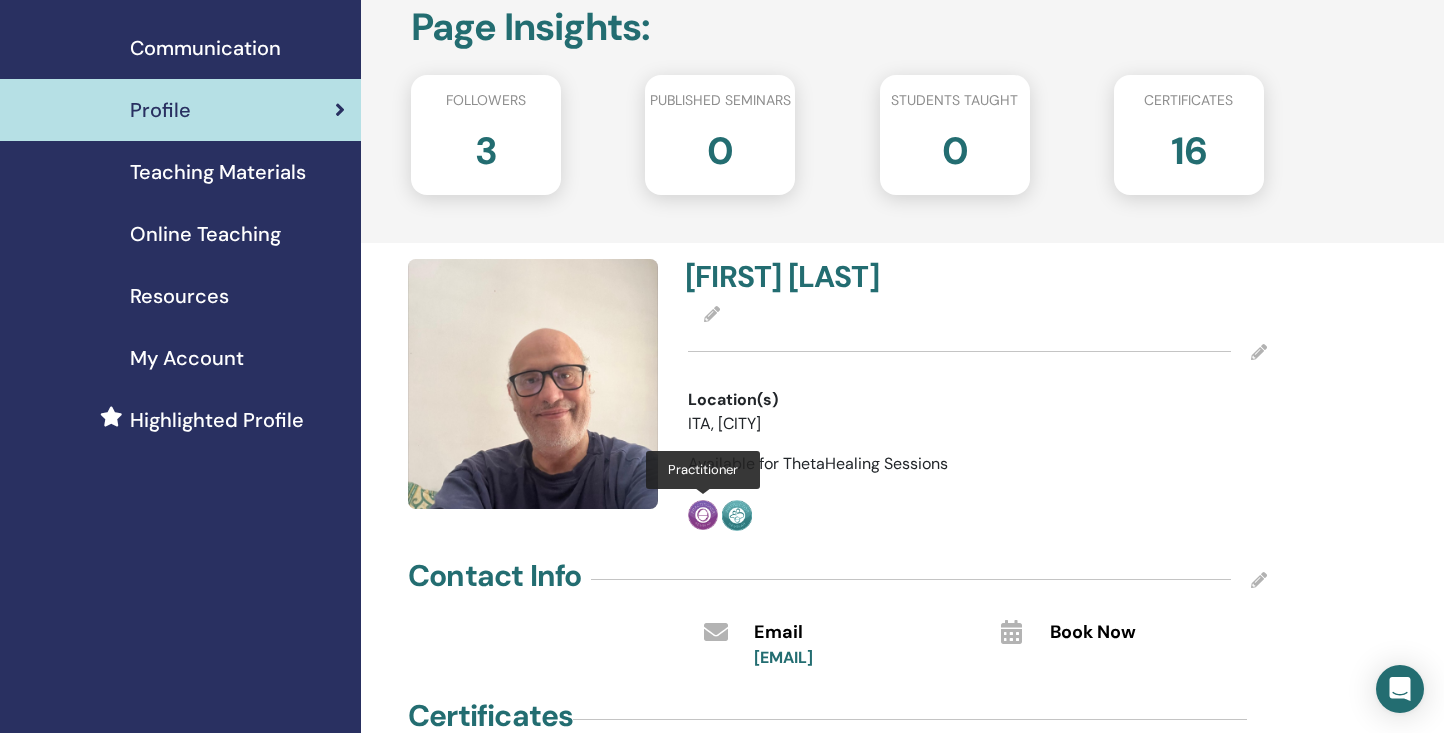 click at bounding box center [703, 515] 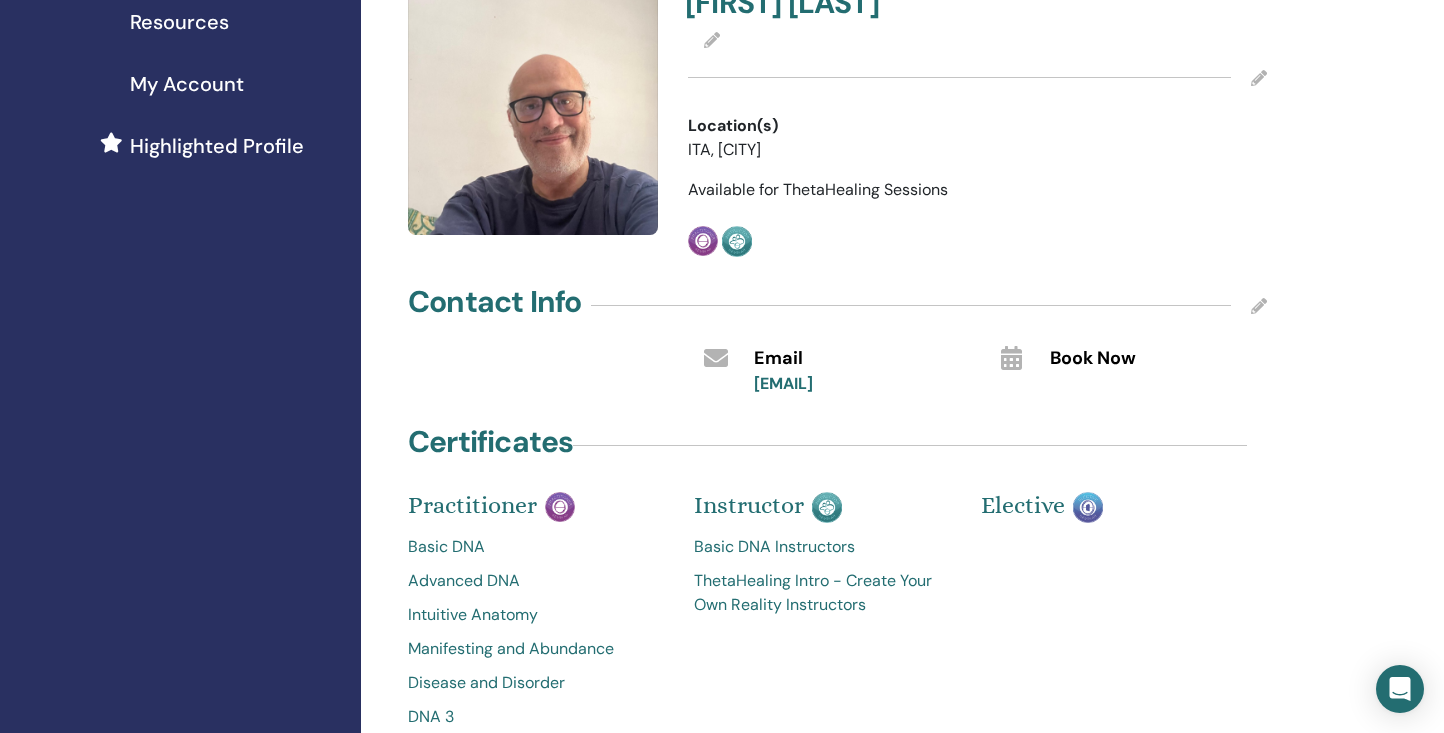 scroll, scrollTop: 0, scrollLeft: 0, axis: both 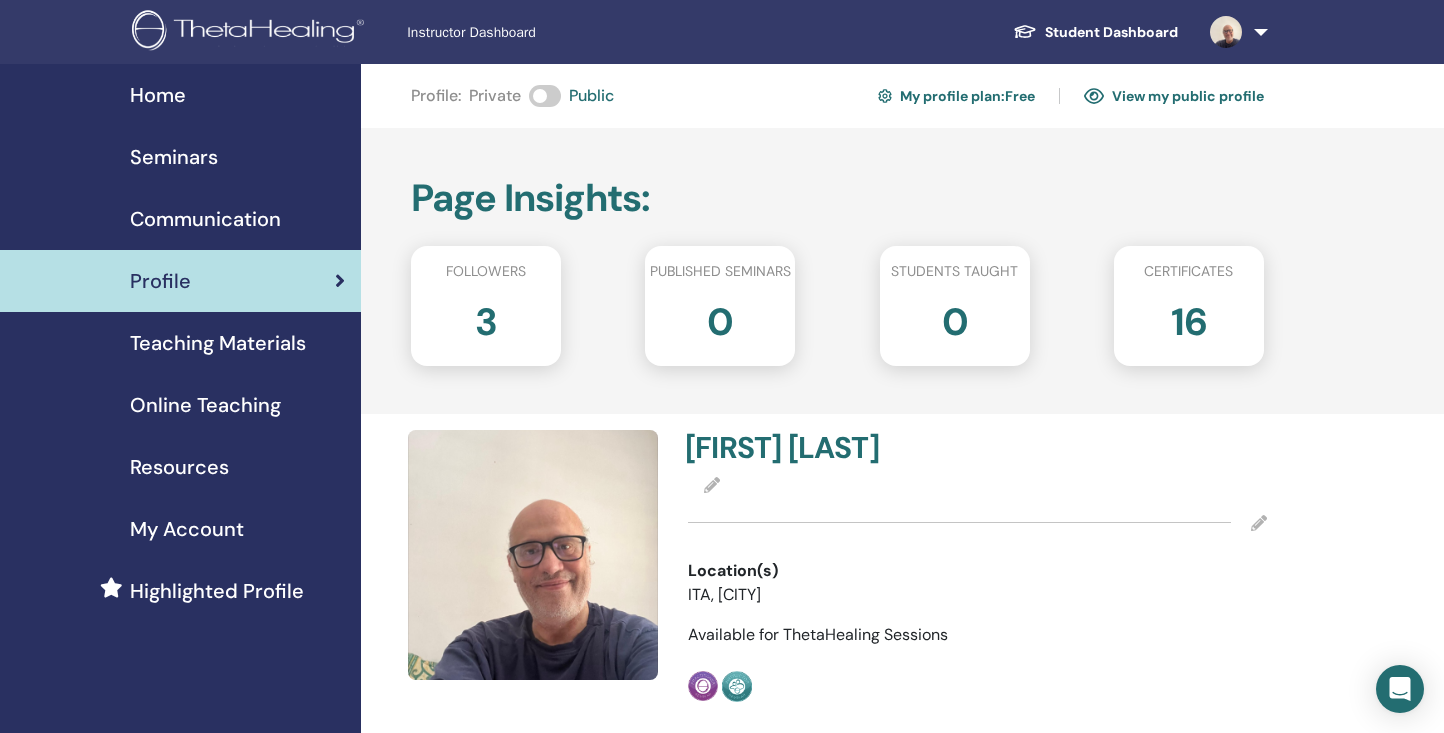 click on "Teaching Materials" at bounding box center [218, 343] 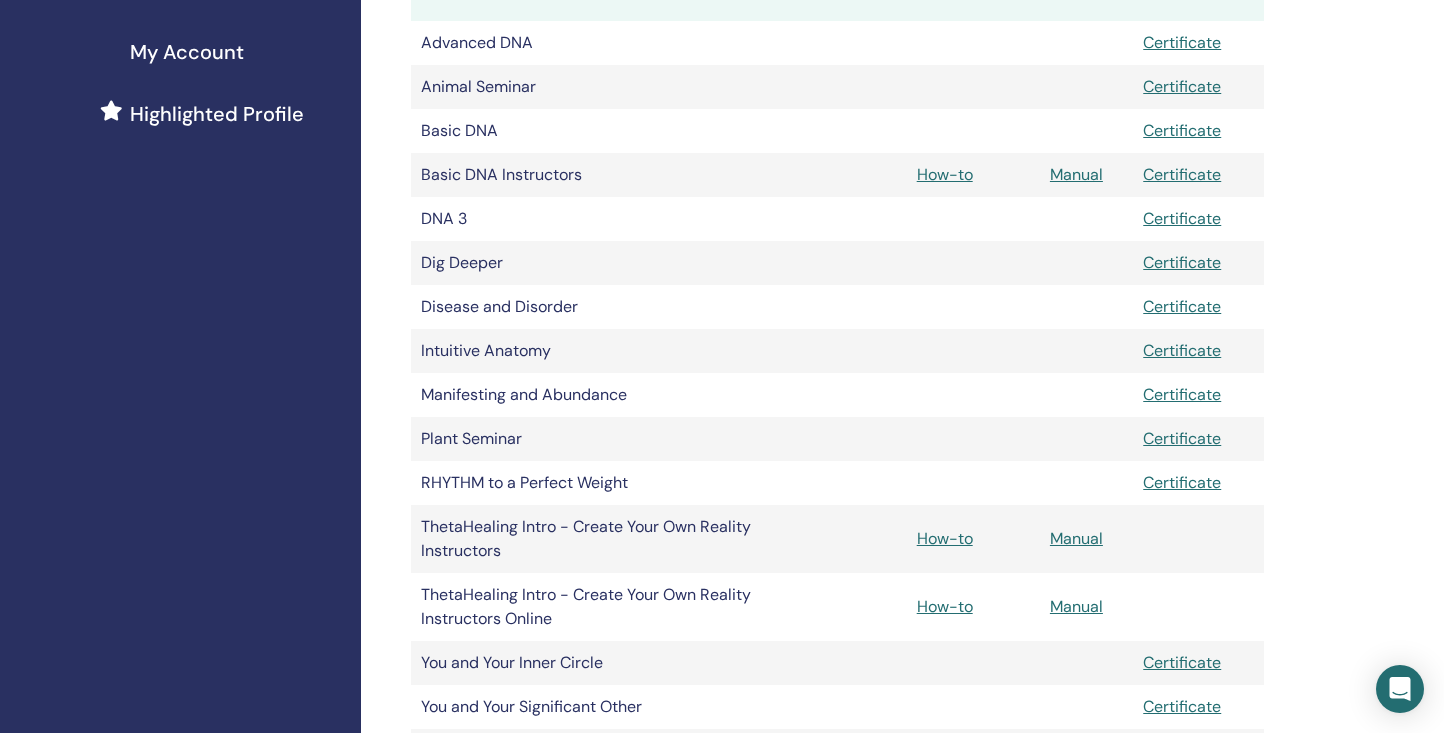 scroll, scrollTop: 323, scrollLeft: 0, axis: vertical 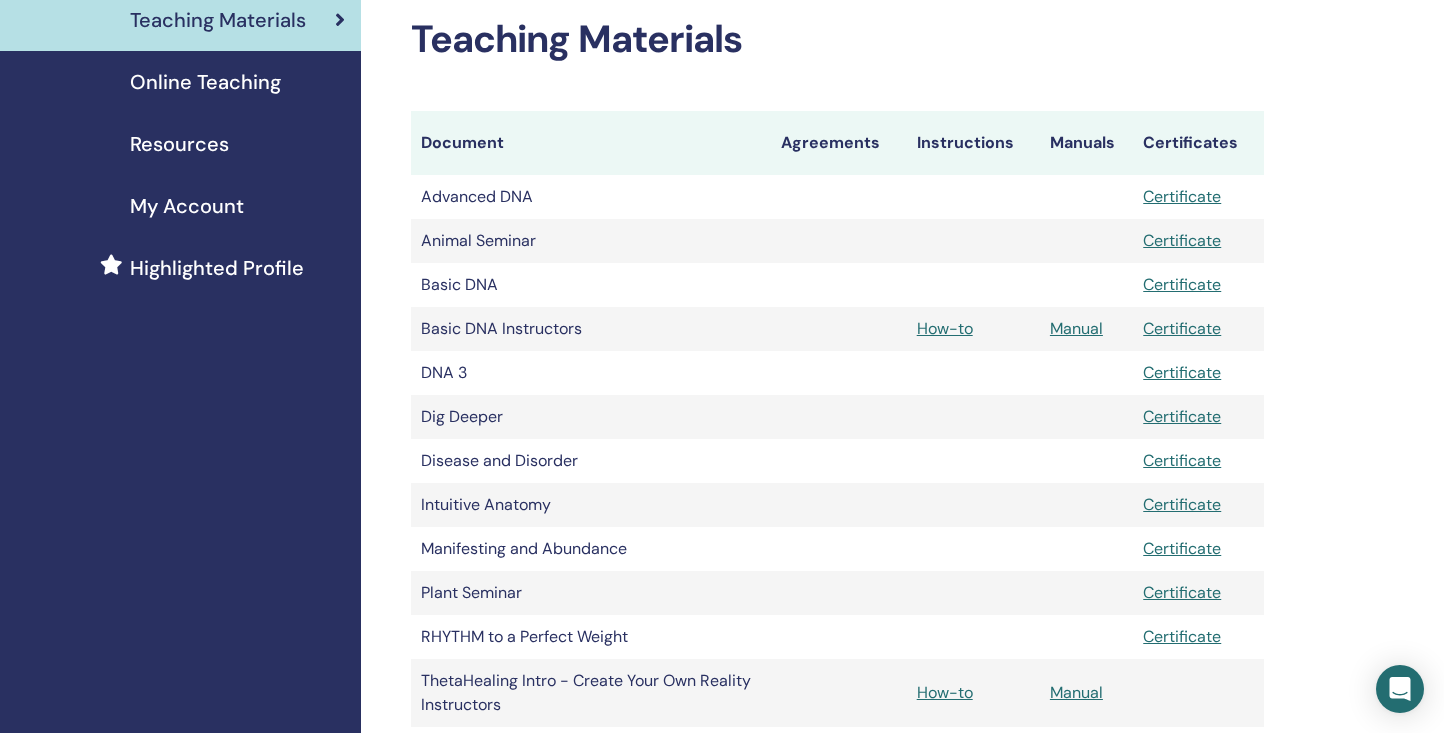 click on "Certificate" at bounding box center [1182, 284] 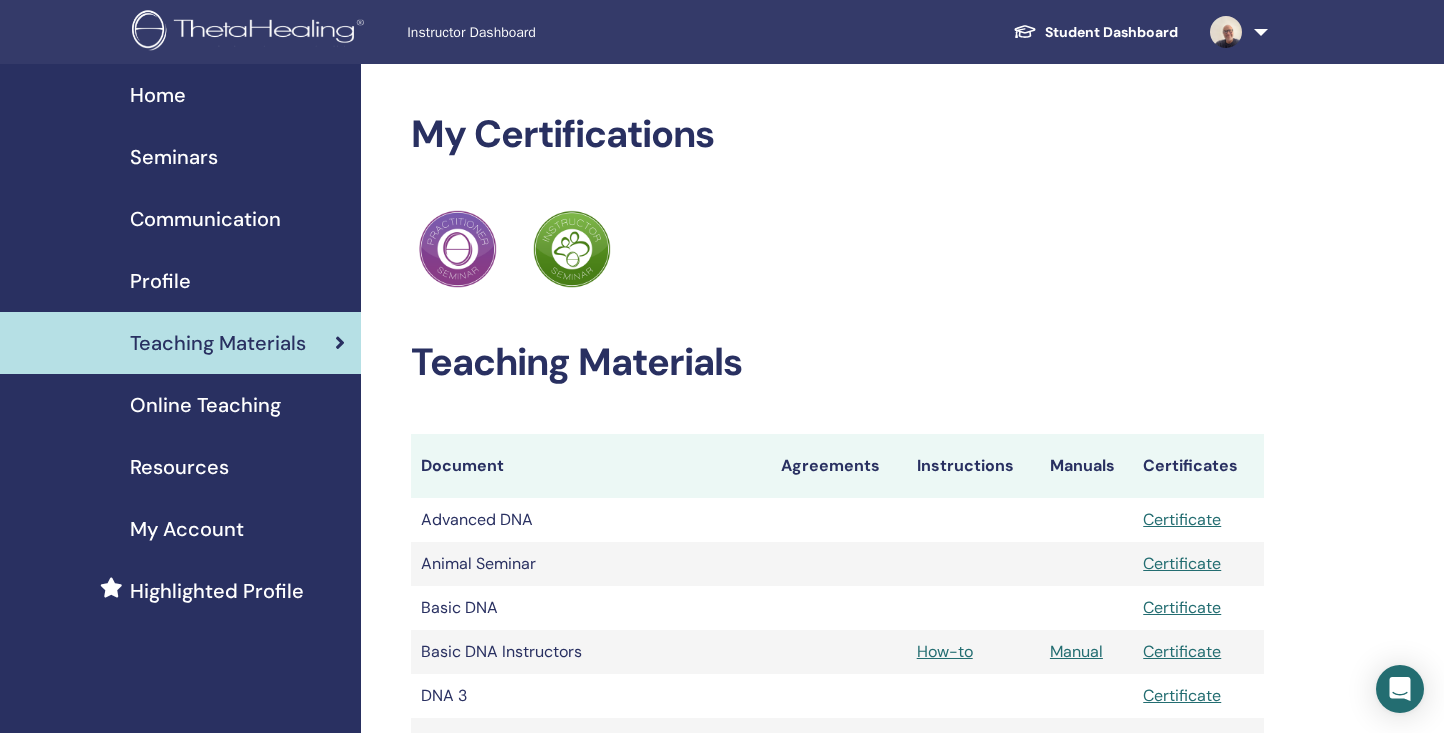 scroll, scrollTop: 323, scrollLeft: 0, axis: vertical 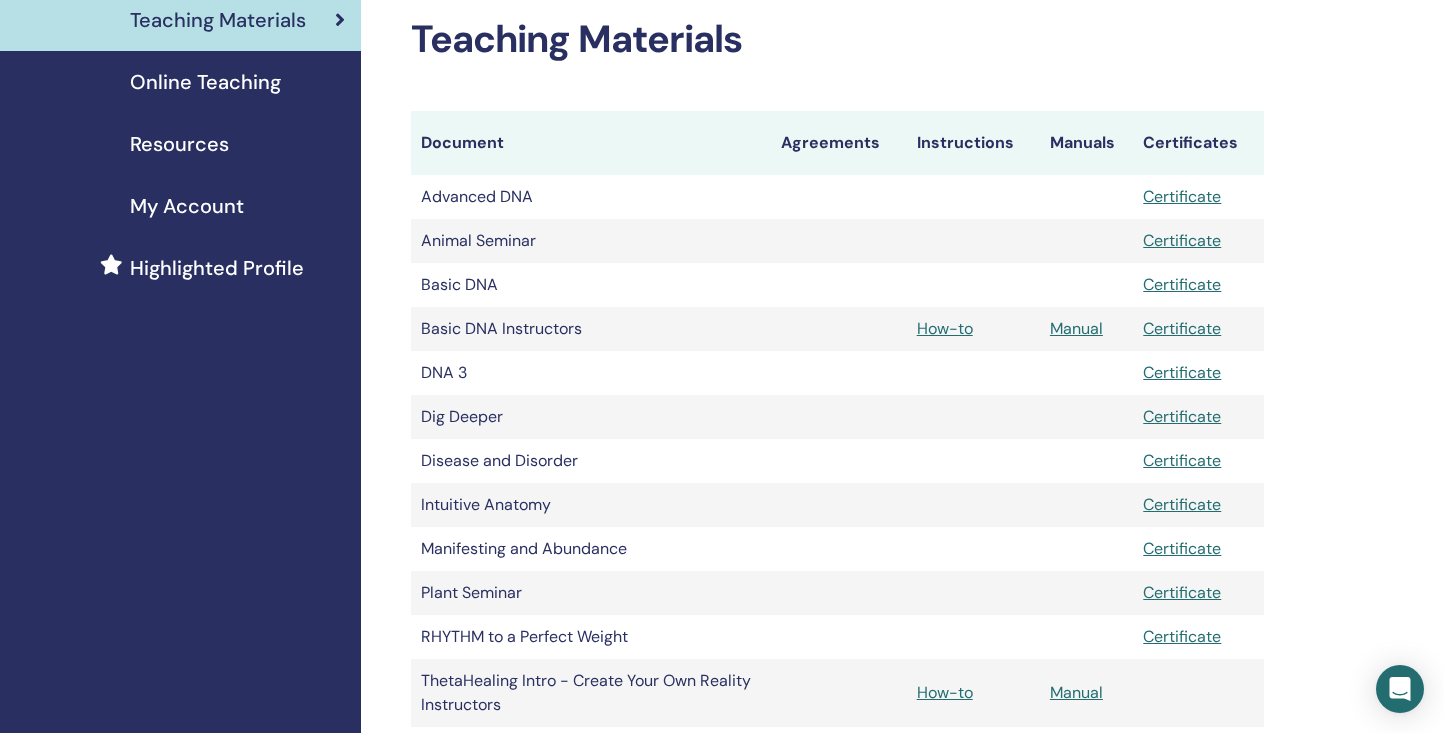 click on "Certificate" at bounding box center (1182, 196) 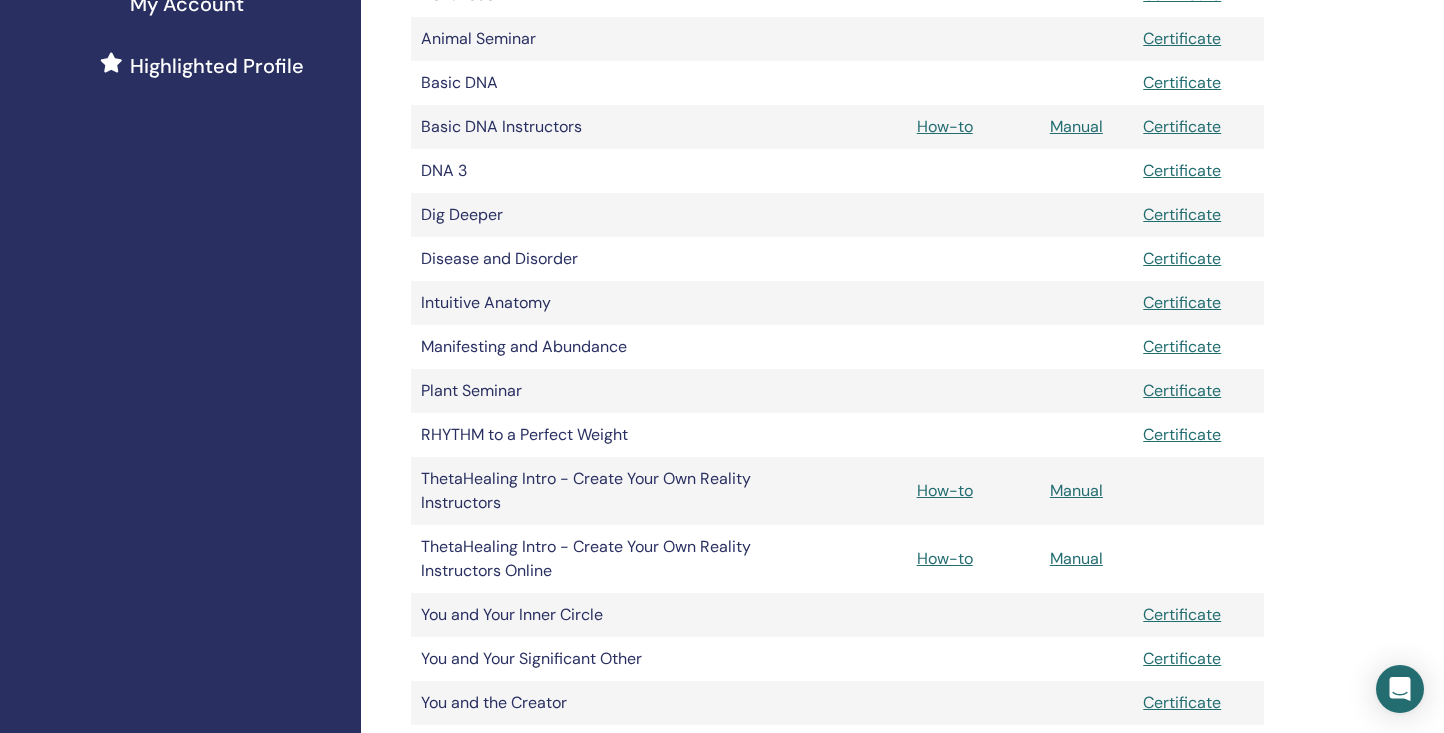 scroll, scrollTop: 701, scrollLeft: 0, axis: vertical 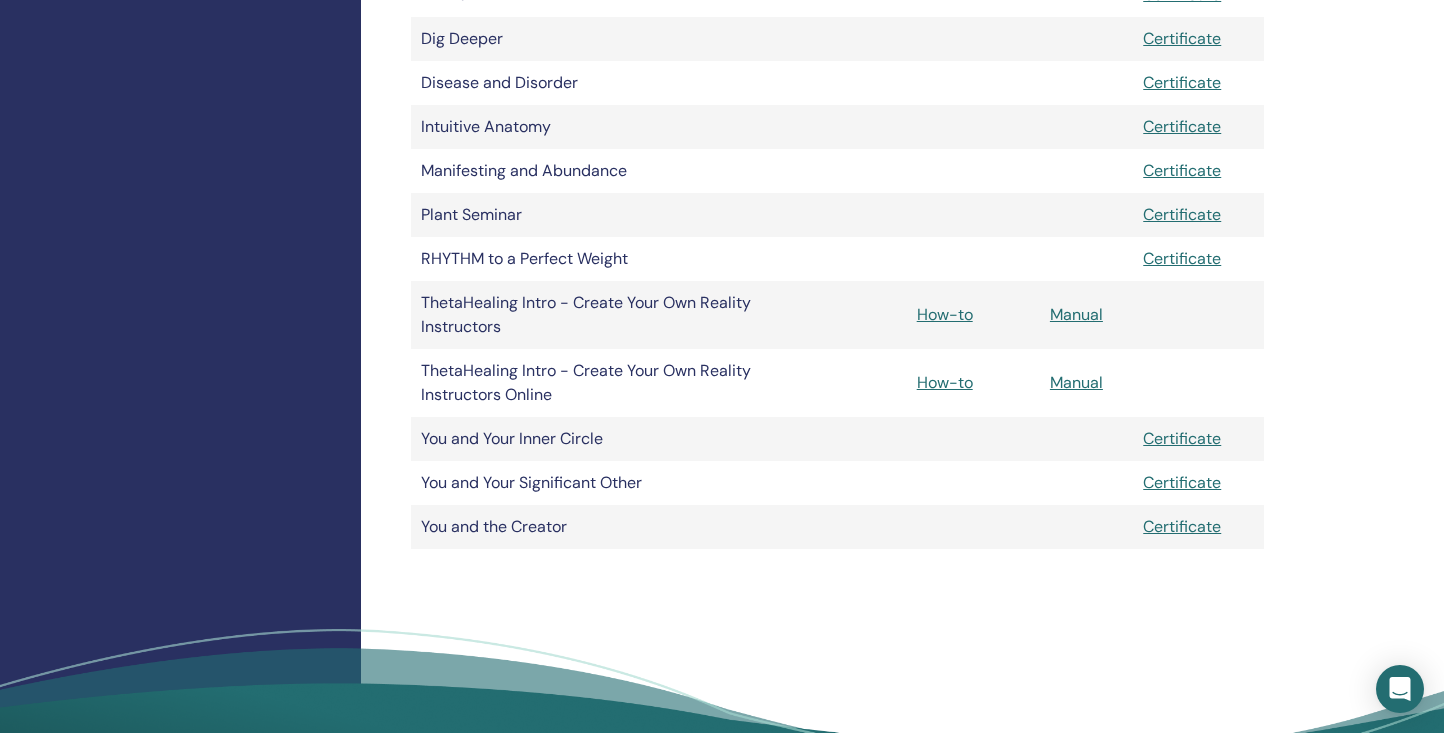 click on "Certificate" at bounding box center [1182, 526] 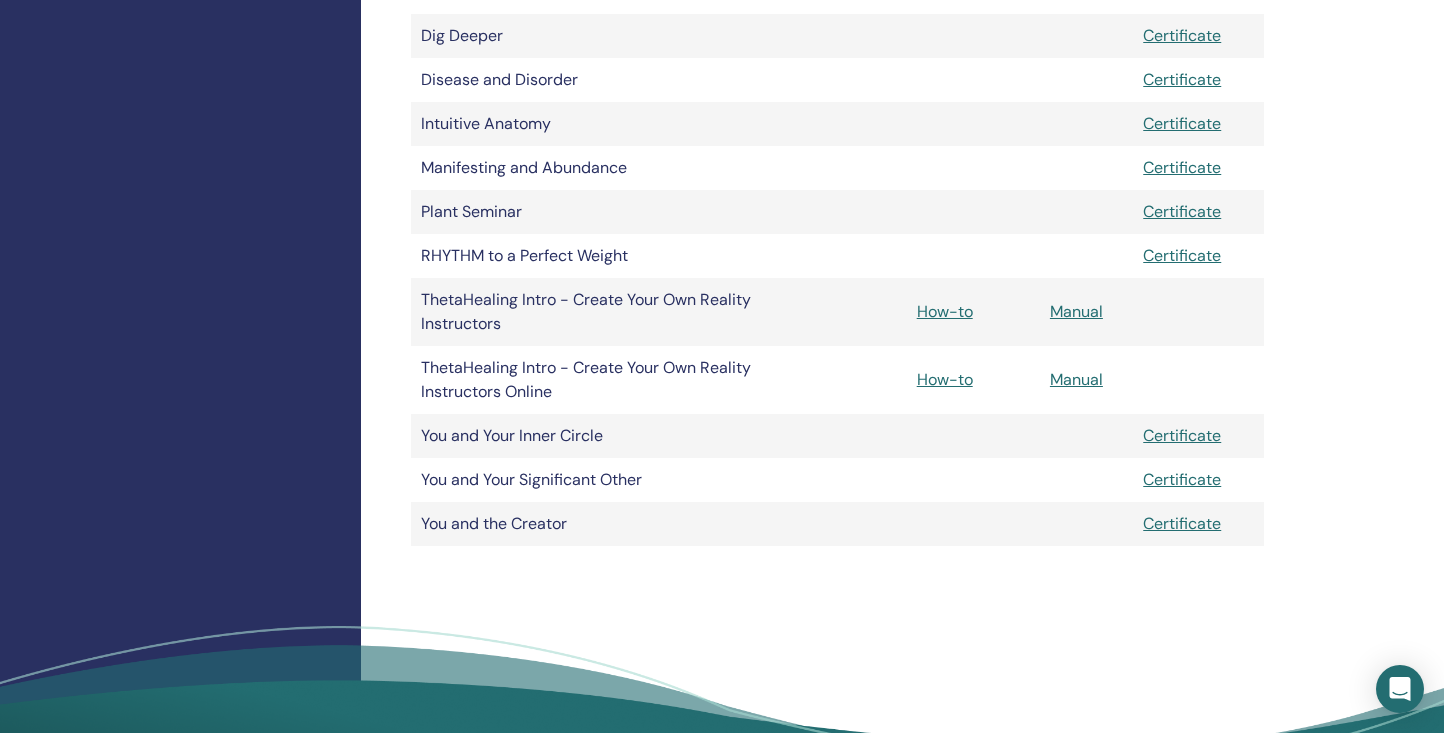 scroll, scrollTop: 677, scrollLeft: 0, axis: vertical 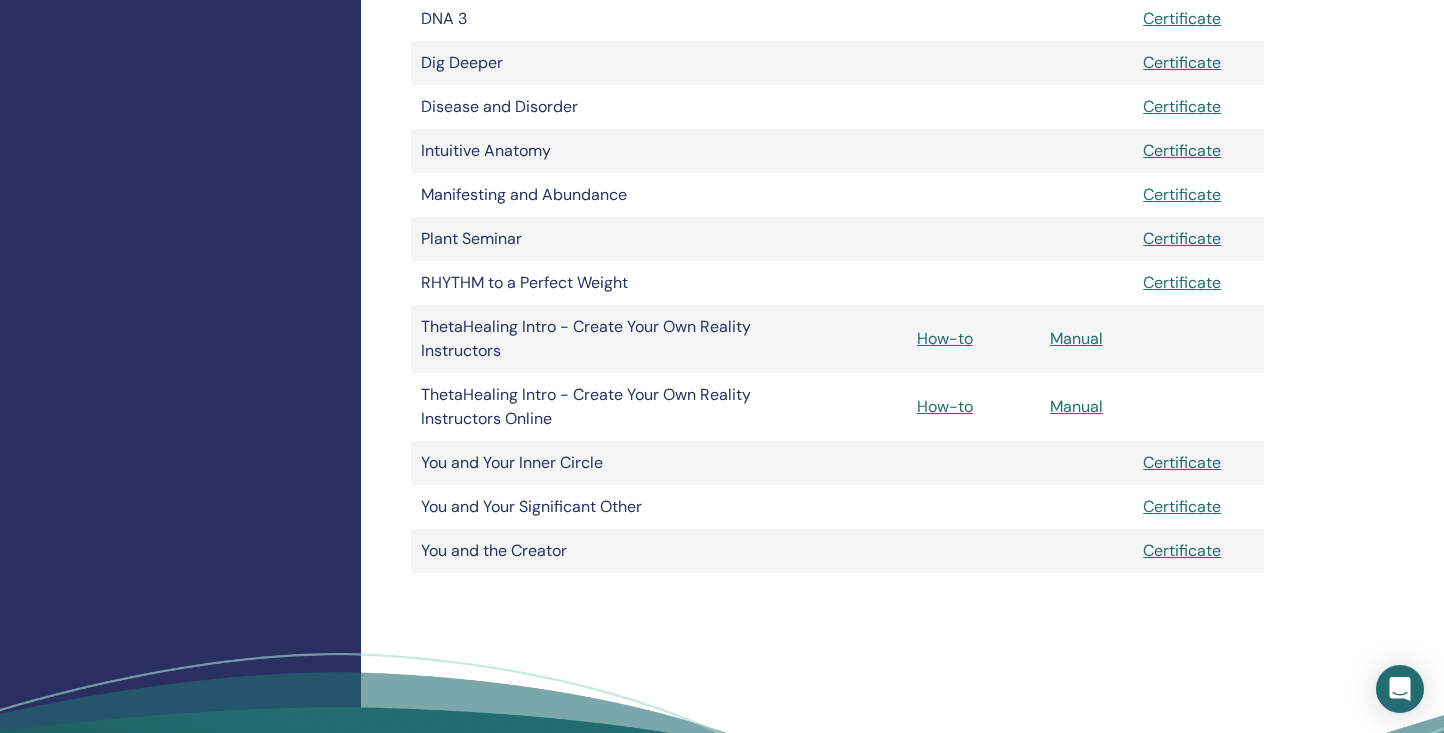 click on "Certificate" at bounding box center (1182, 150) 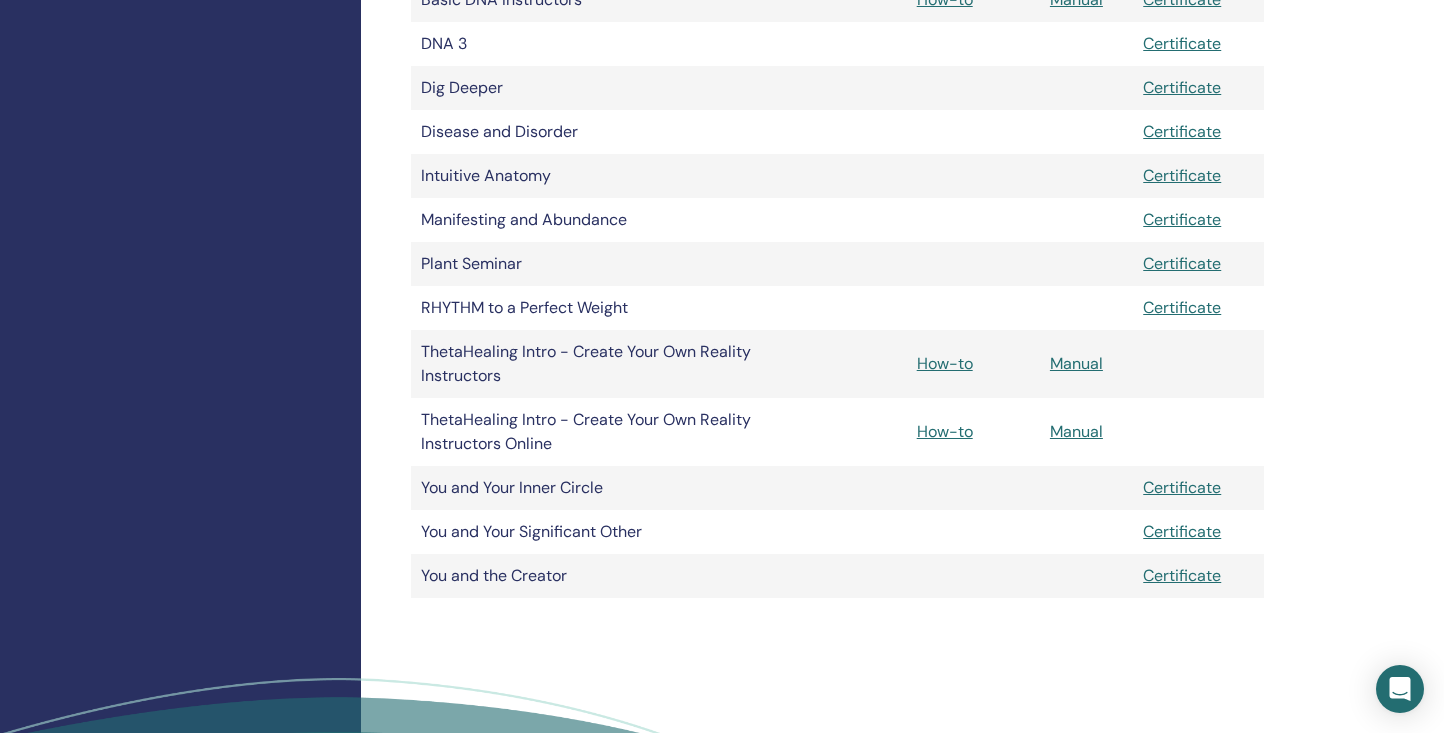 scroll, scrollTop: 629, scrollLeft: 0, axis: vertical 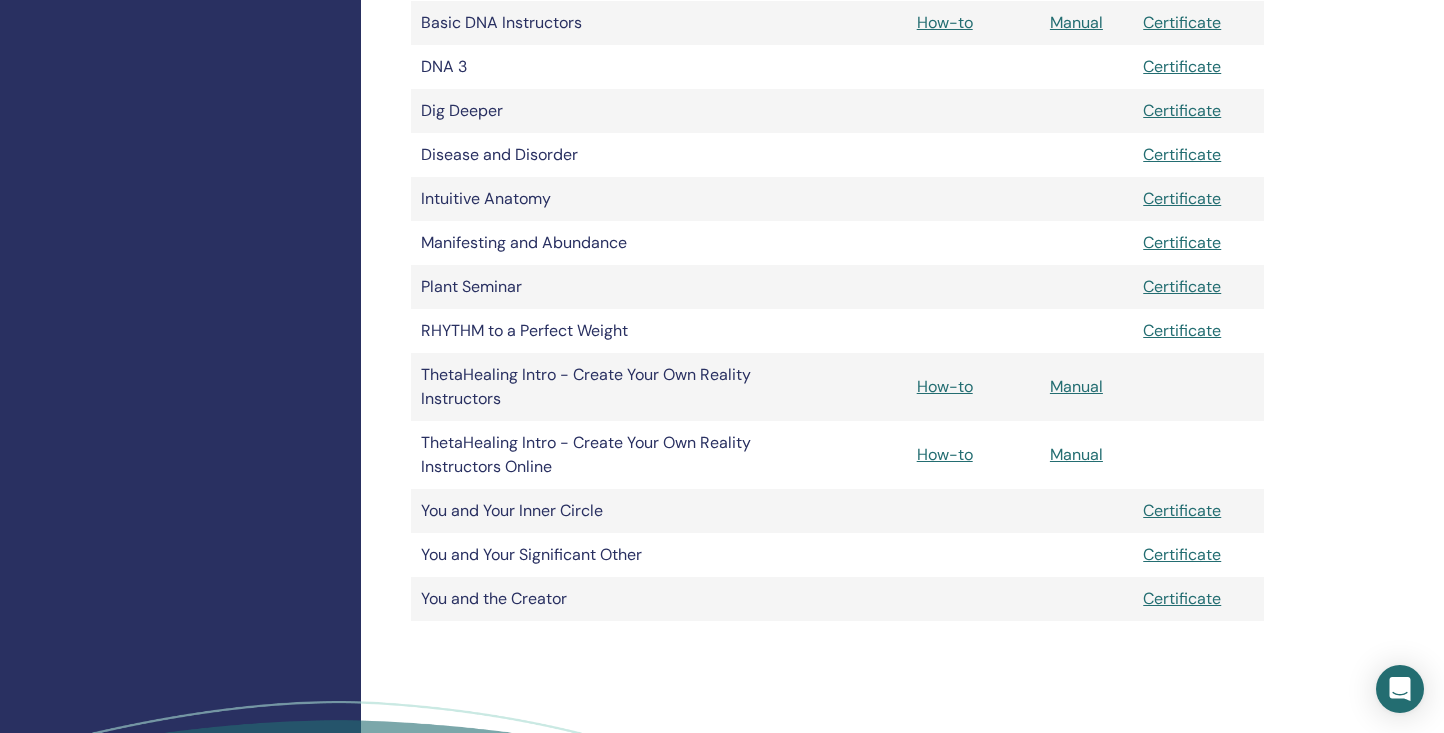 click on "Certificate" at bounding box center [1182, 154] 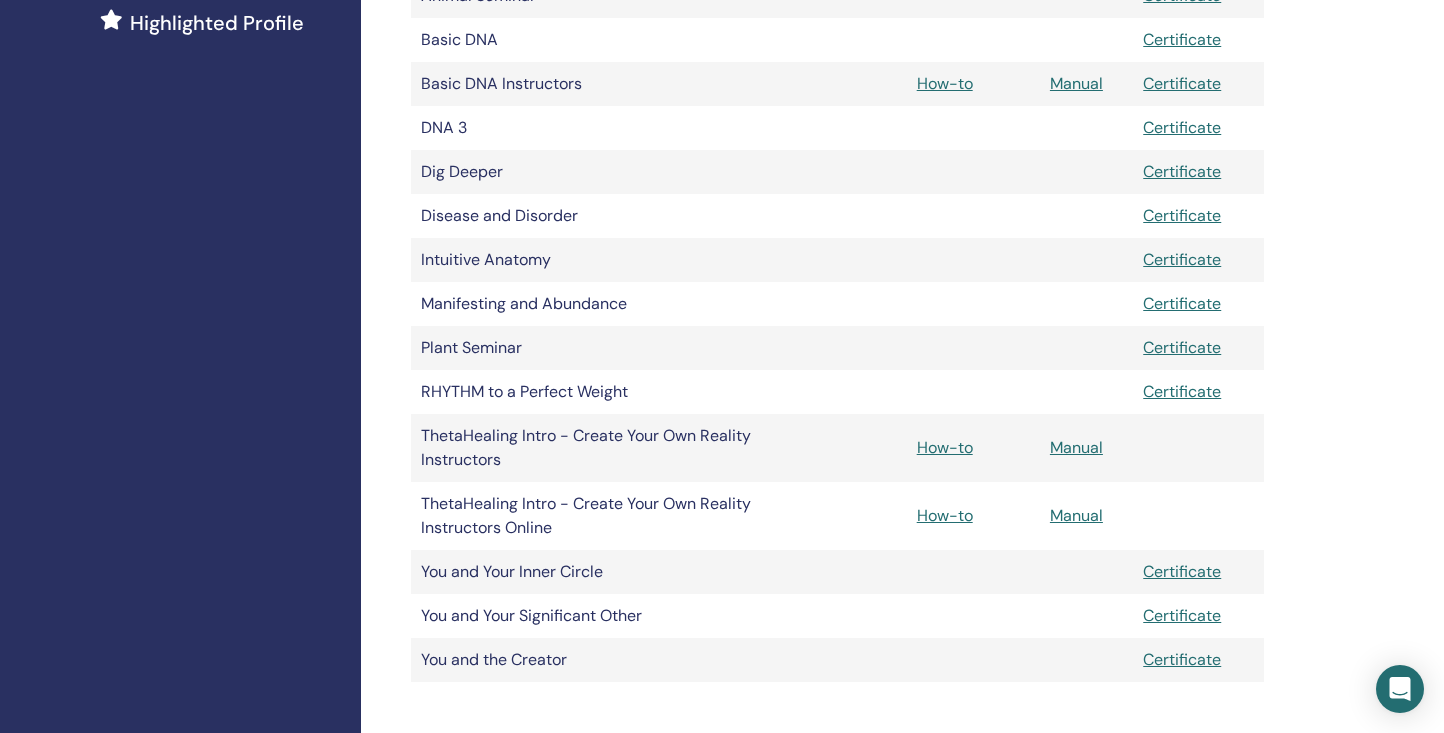 scroll, scrollTop: 539, scrollLeft: 0, axis: vertical 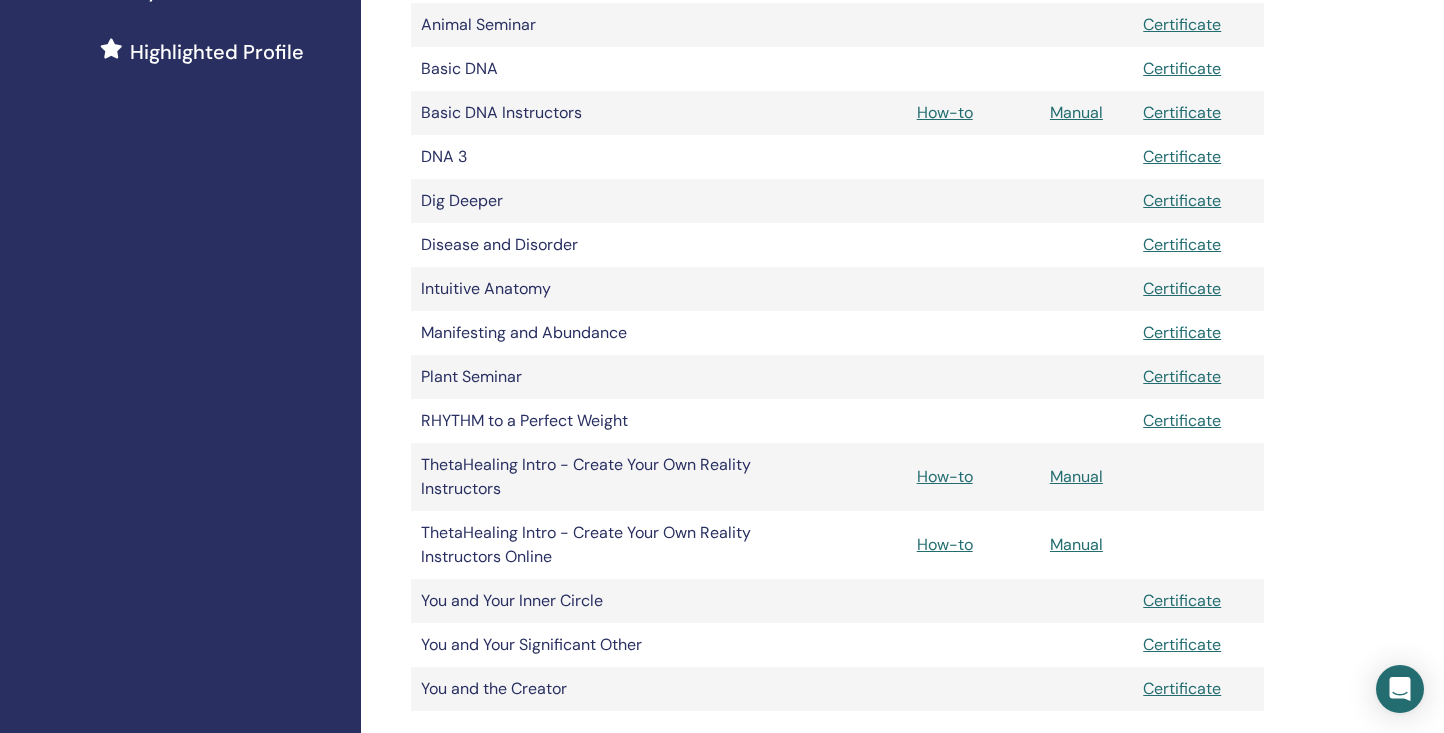 click on "Certificate" at bounding box center (1182, 112) 